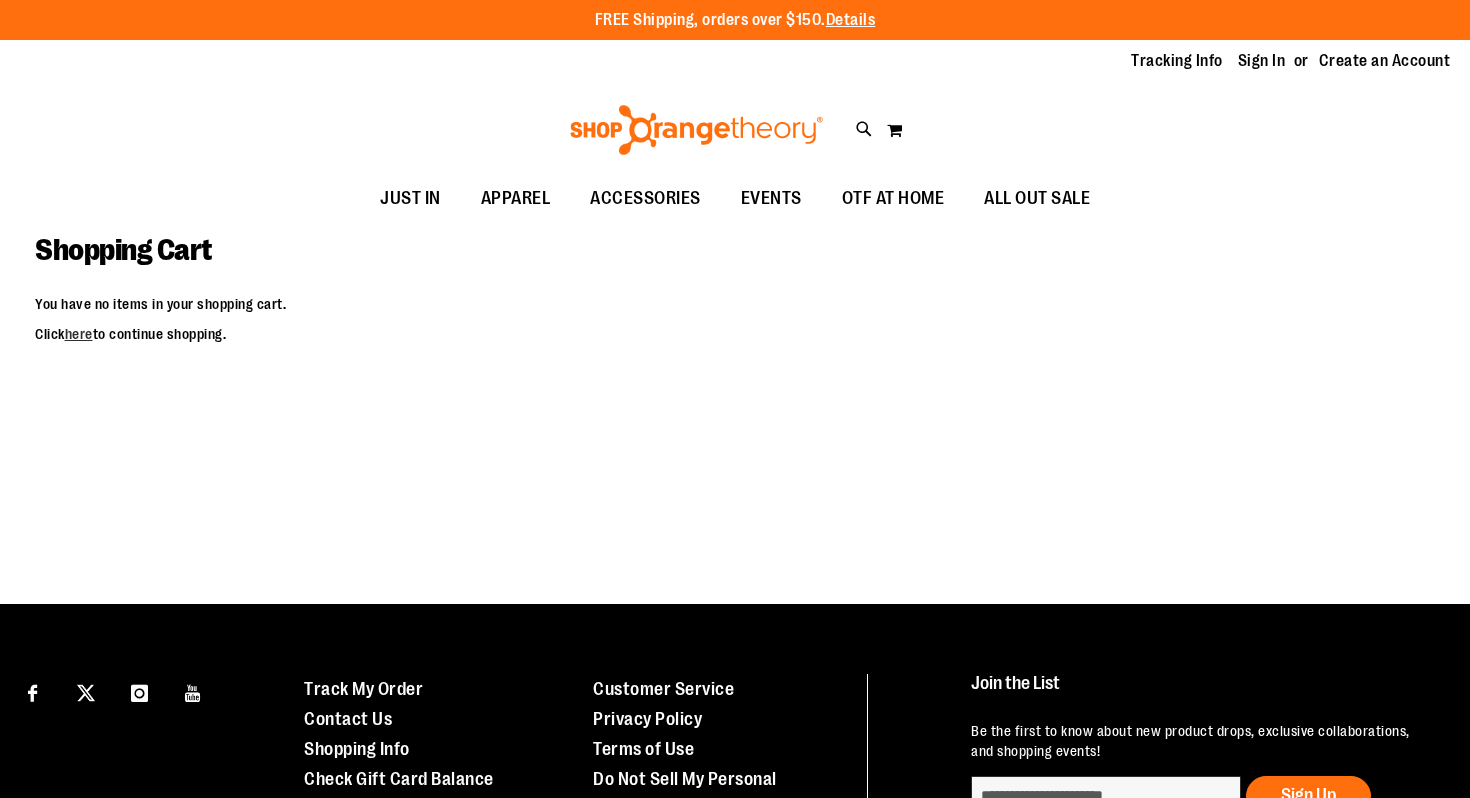 scroll, scrollTop: 0, scrollLeft: 0, axis: both 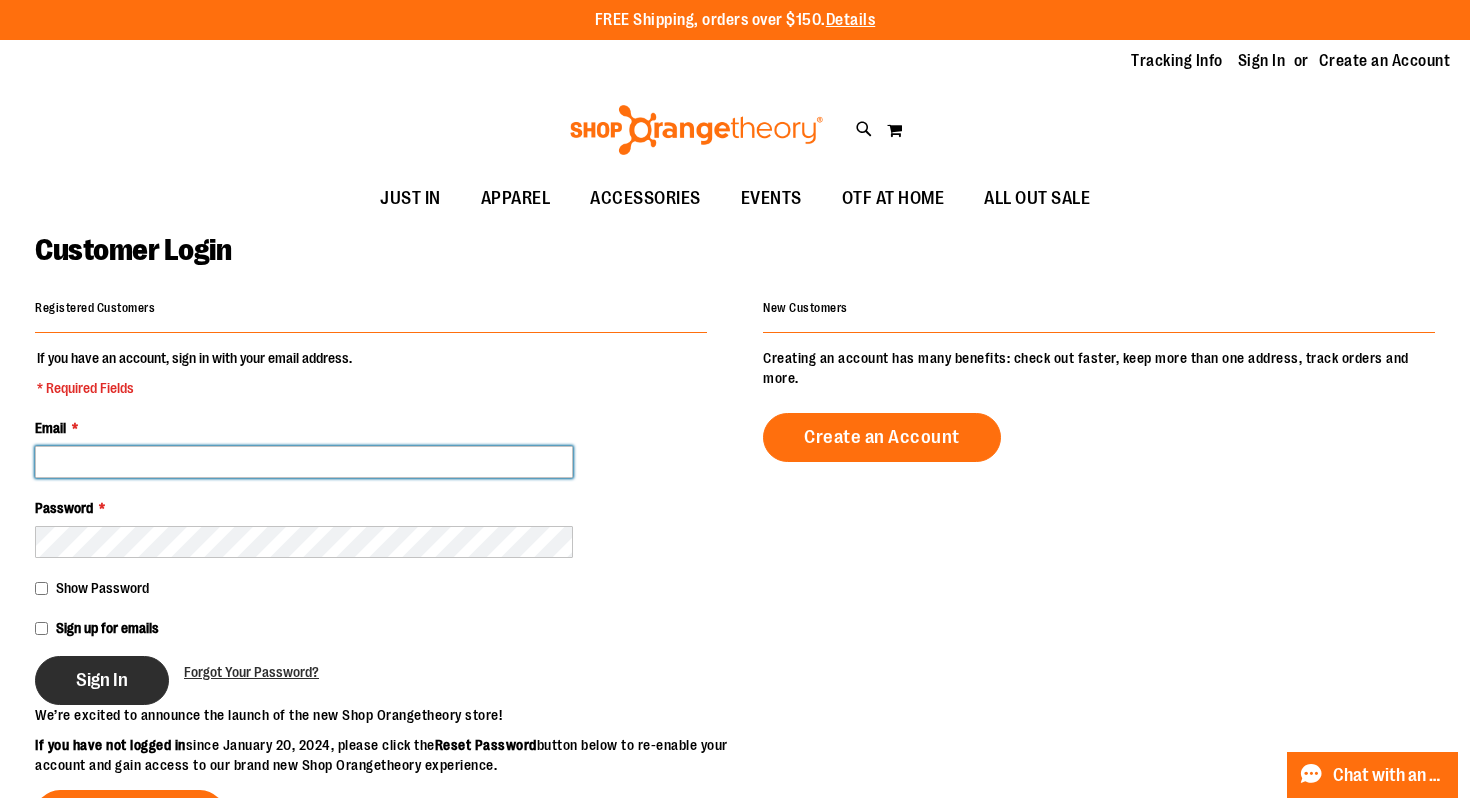 type on "**********" 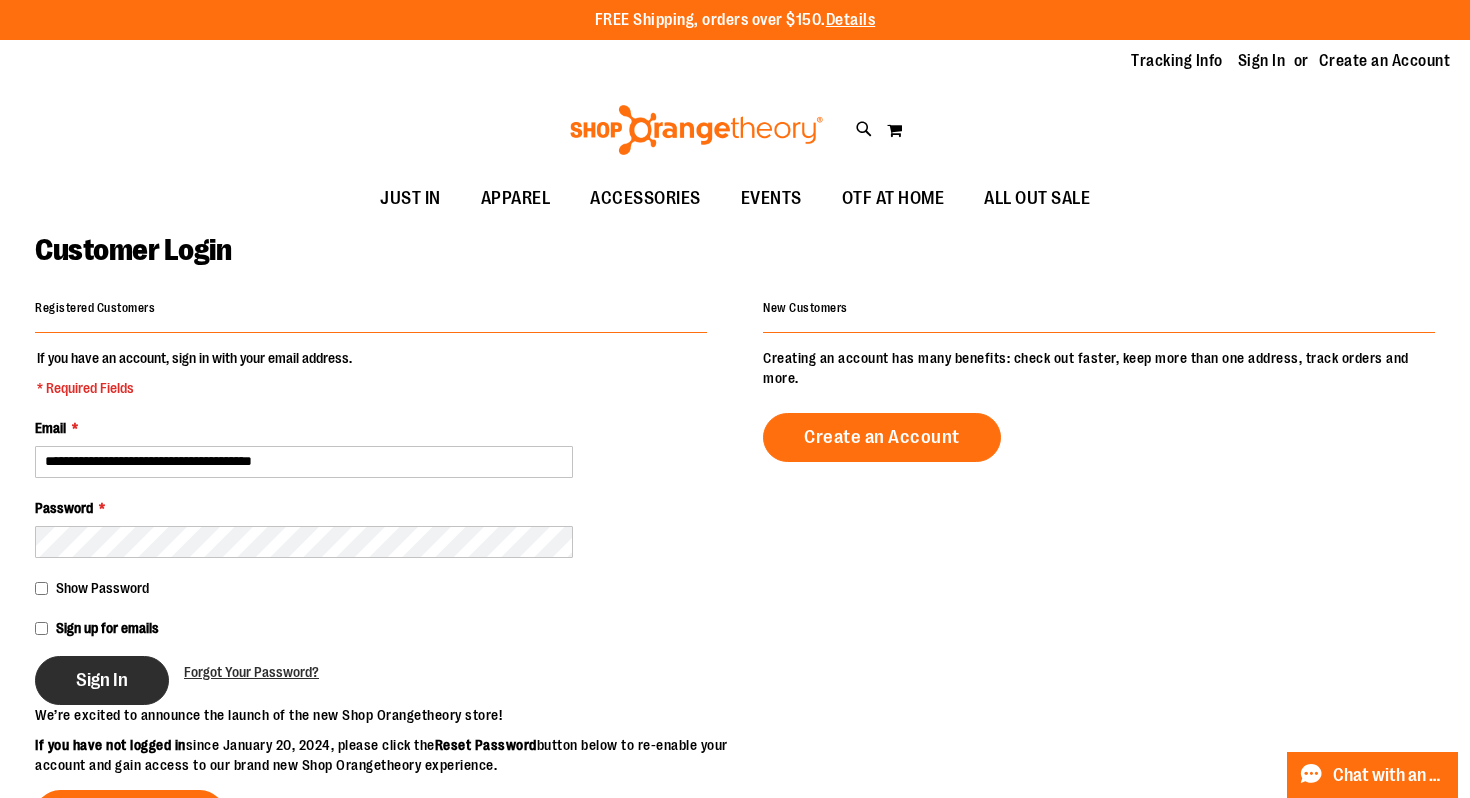 type on "**********" 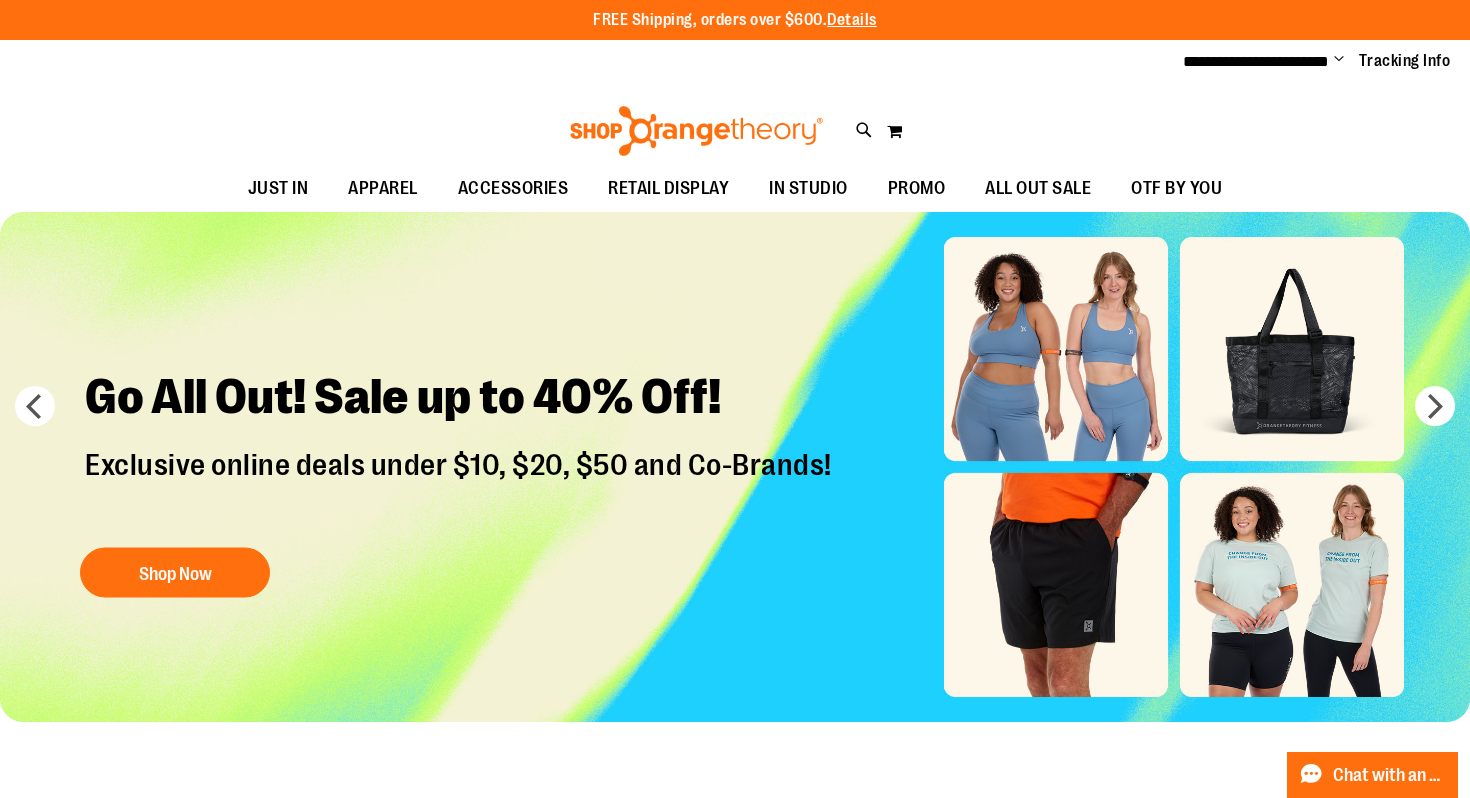 scroll, scrollTop: 0, scrollLeft: 0, axis: both 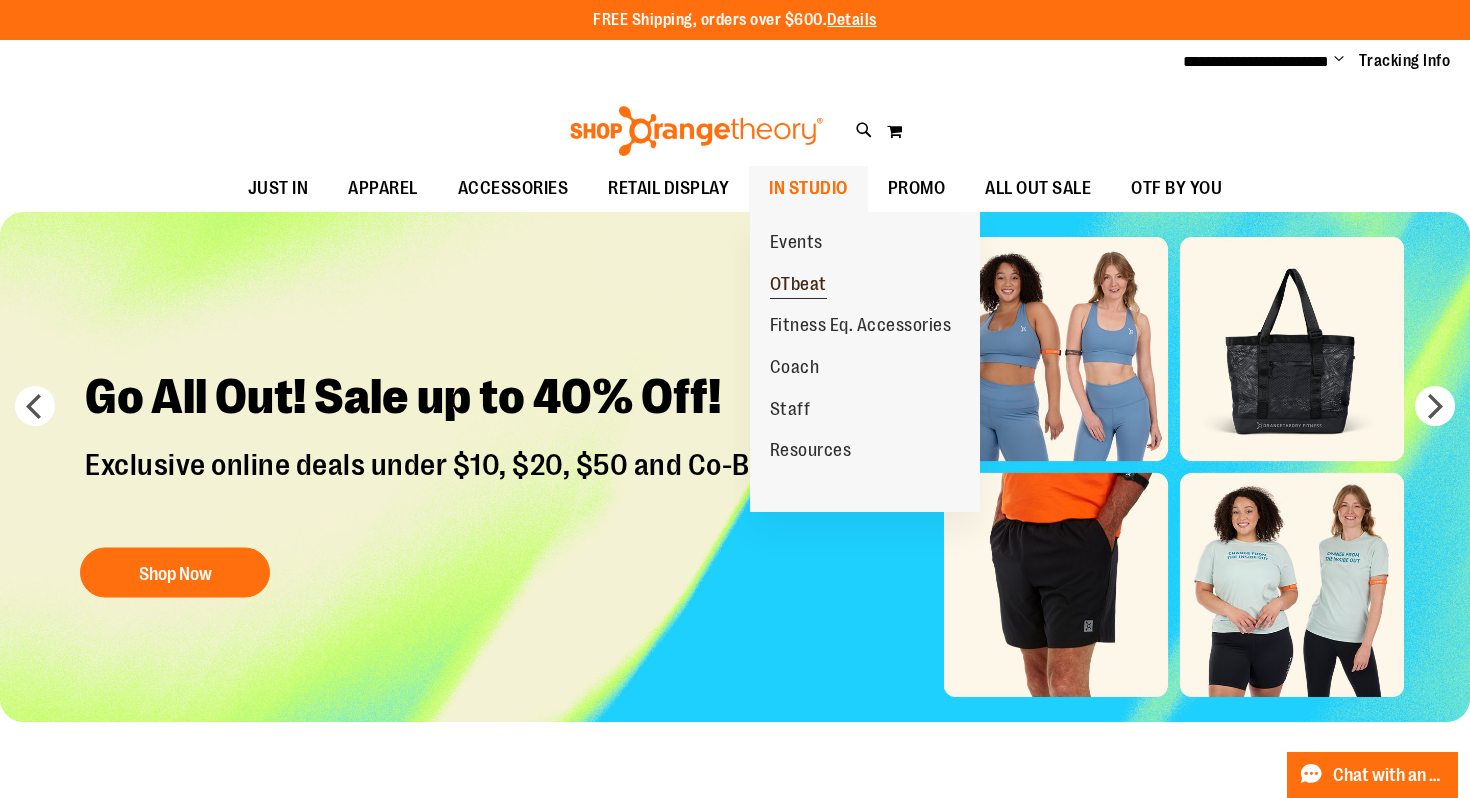 type on "**********" 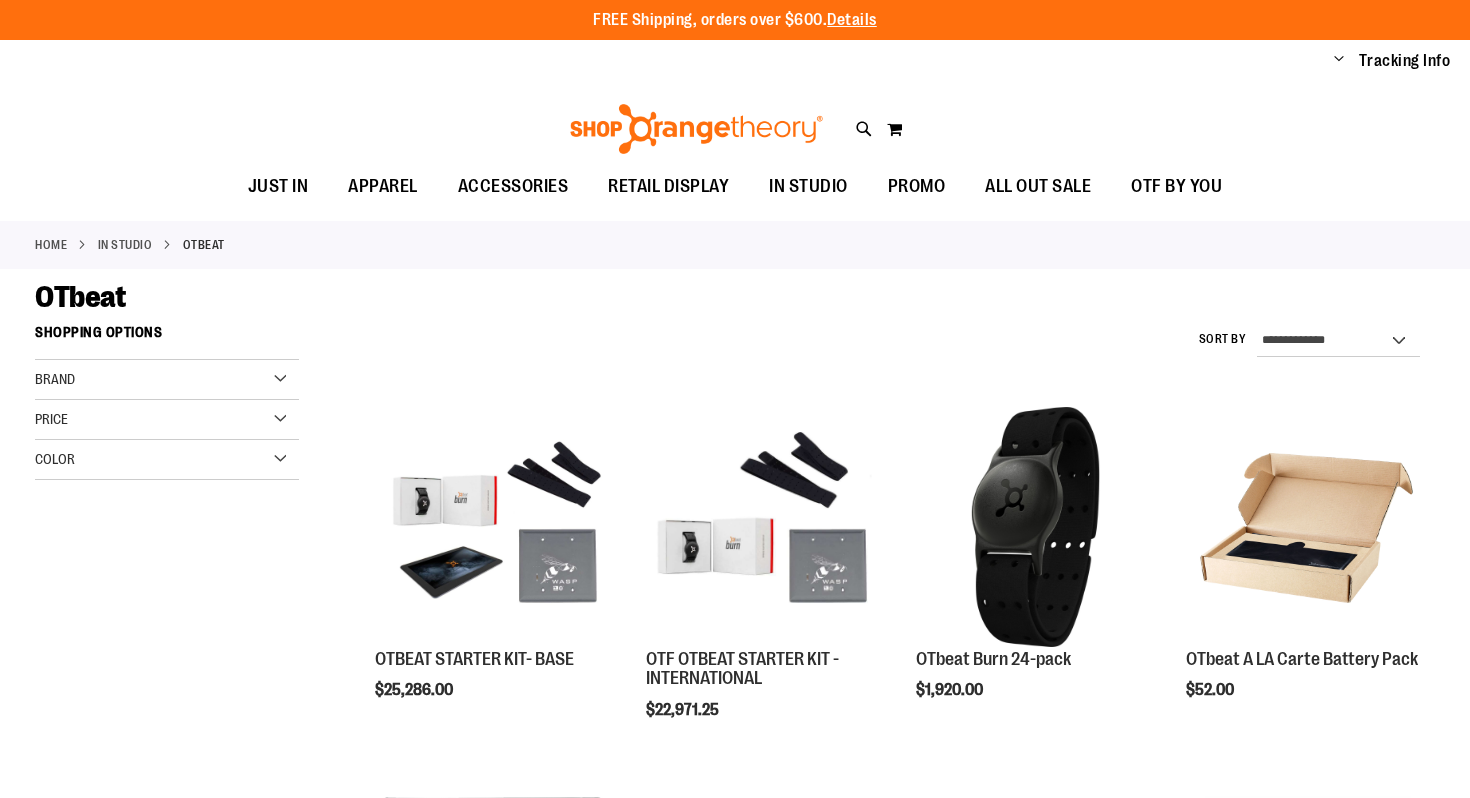 scroll, scrollTop: 0, scrollLeft: 0, axis: both 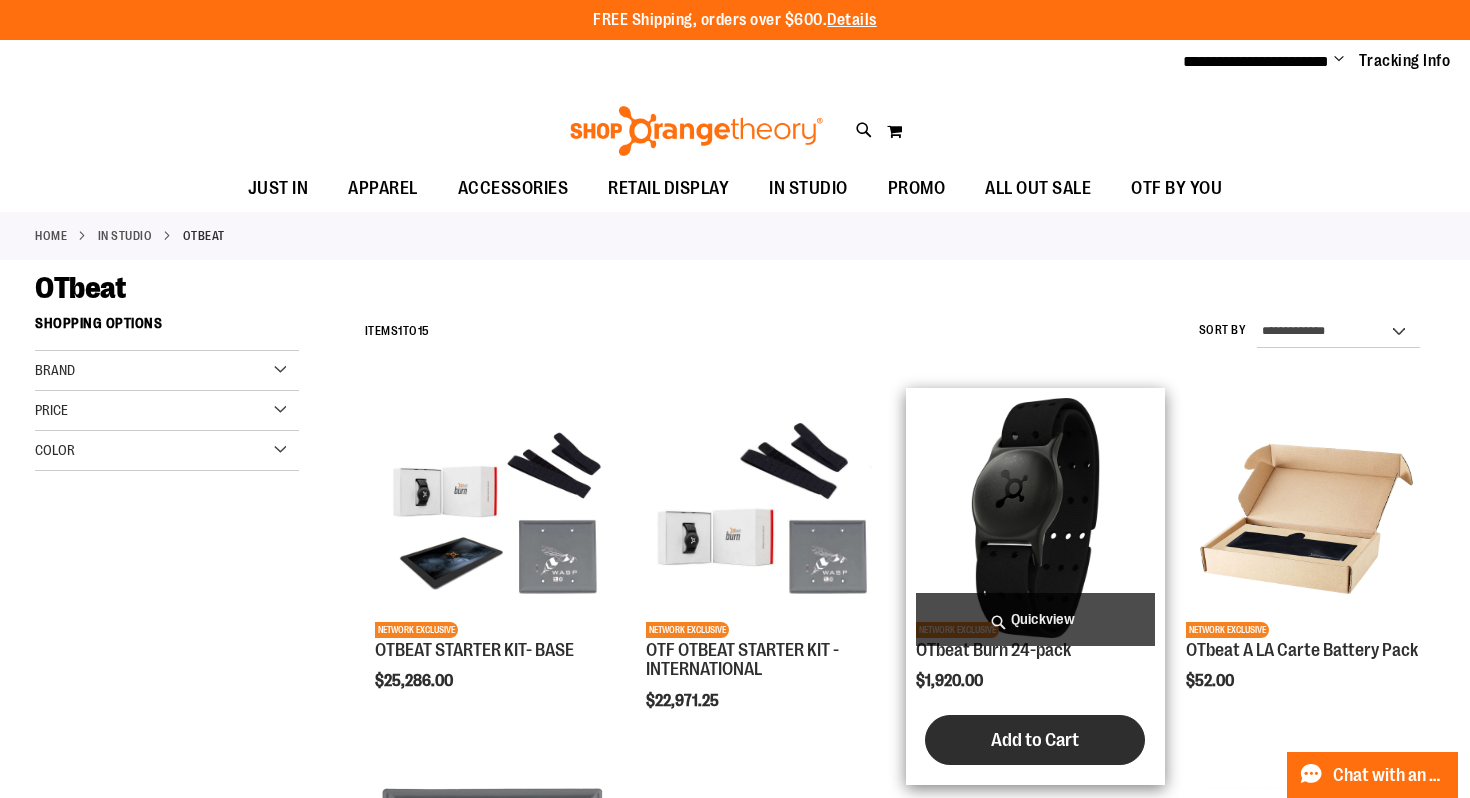 type on "**********" 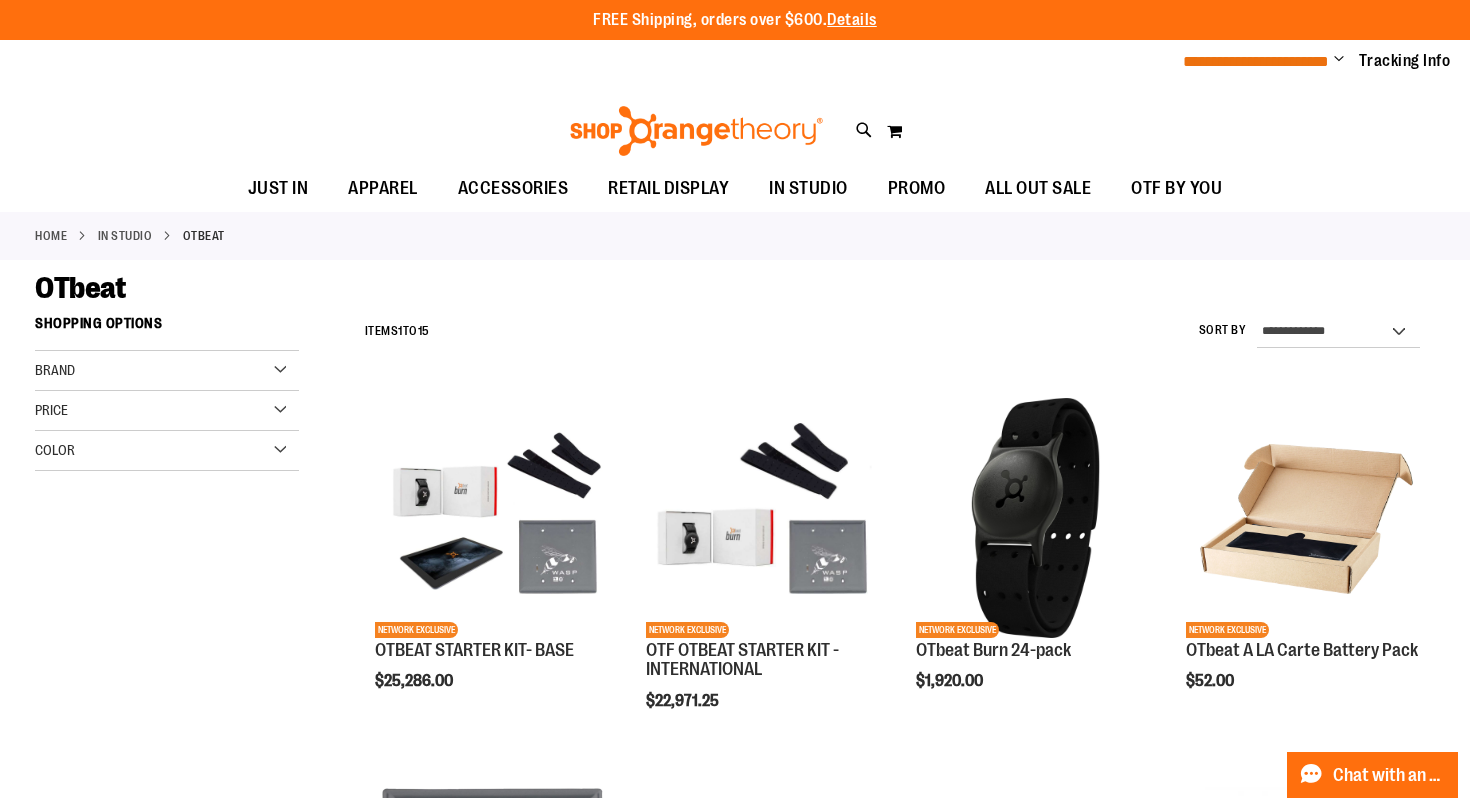 click on "**********" at bounding box center [1256, 61] 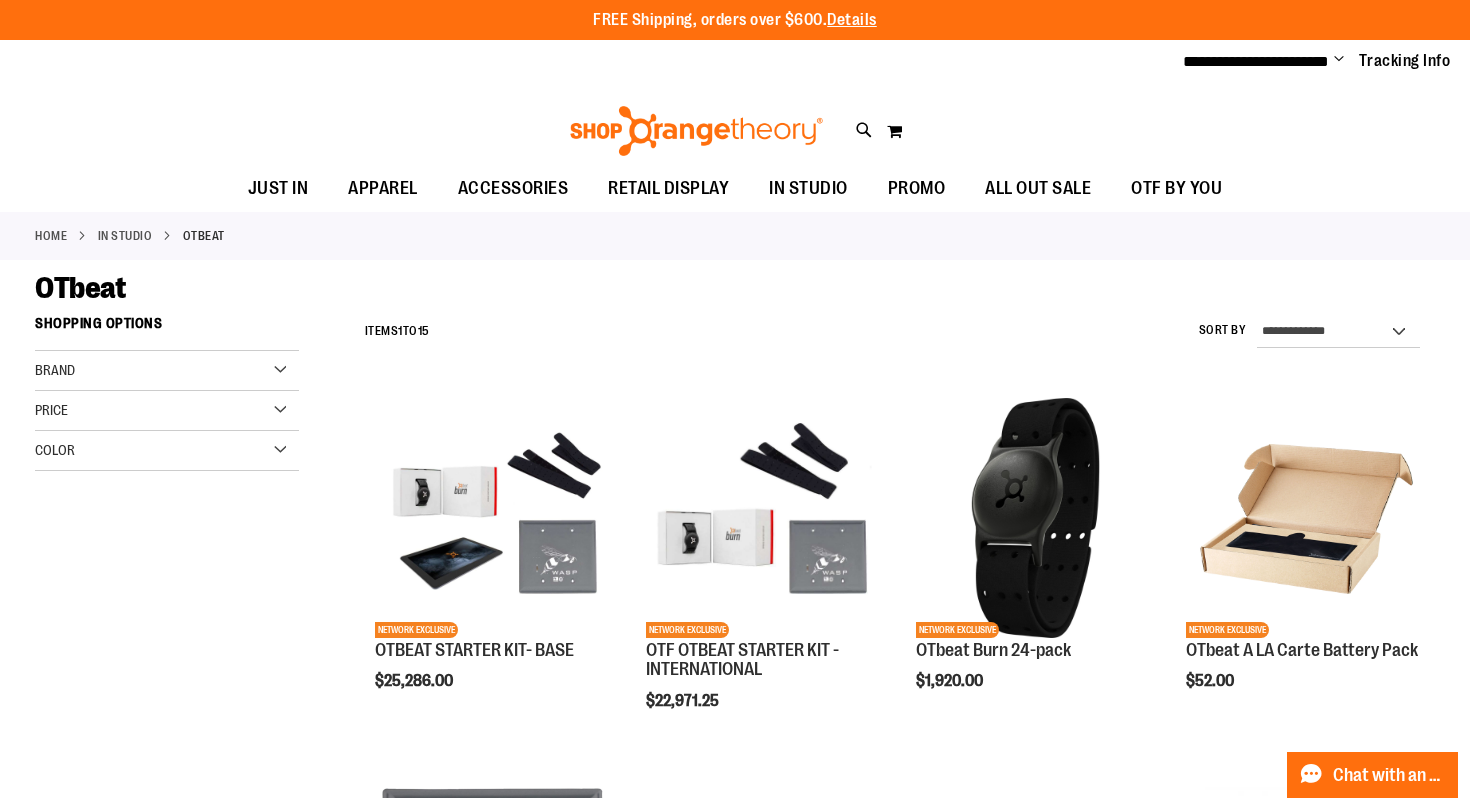 click on "Change" at bounding box center [1339, 60] 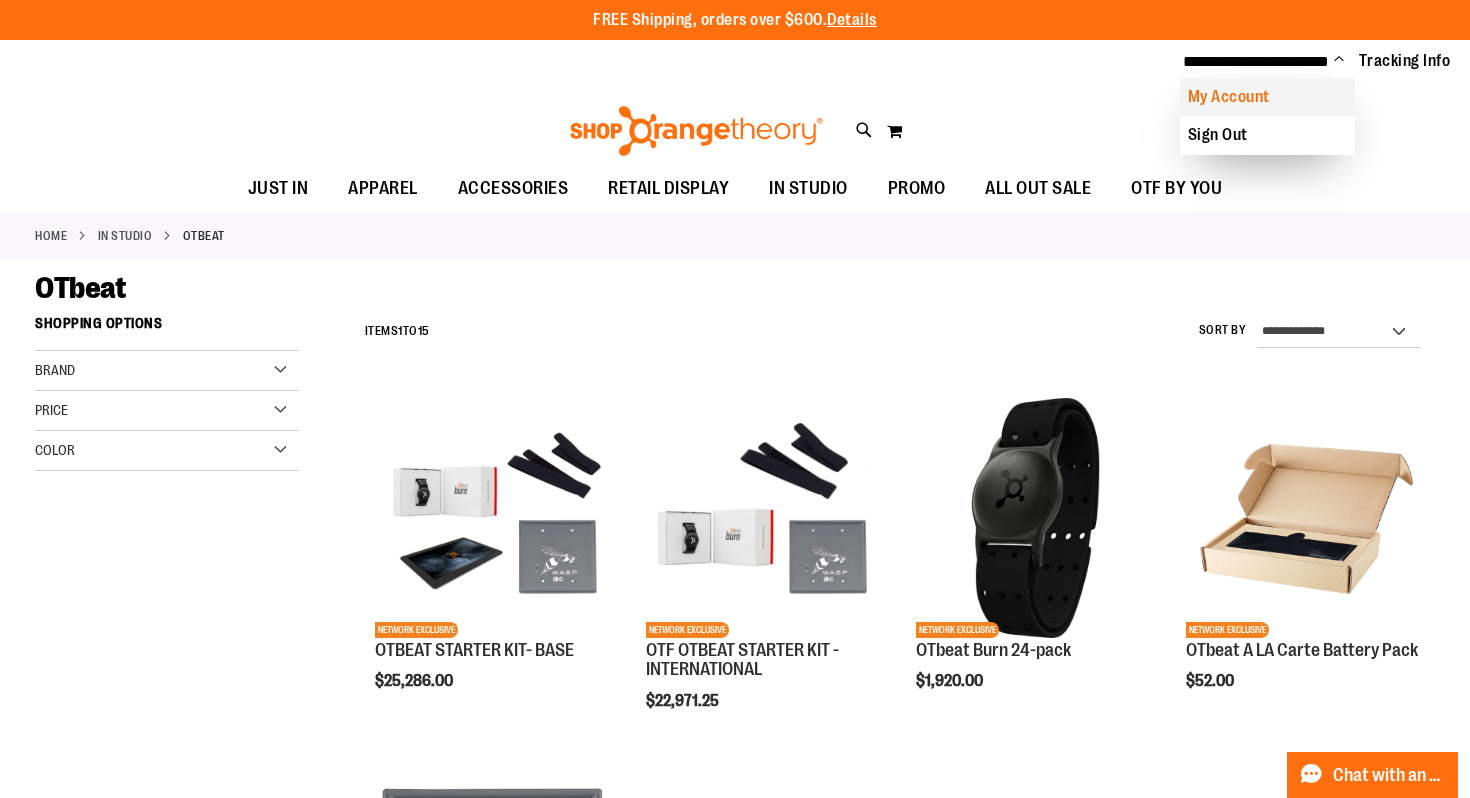 click on "My Account" at bounding box center (1267, 97) 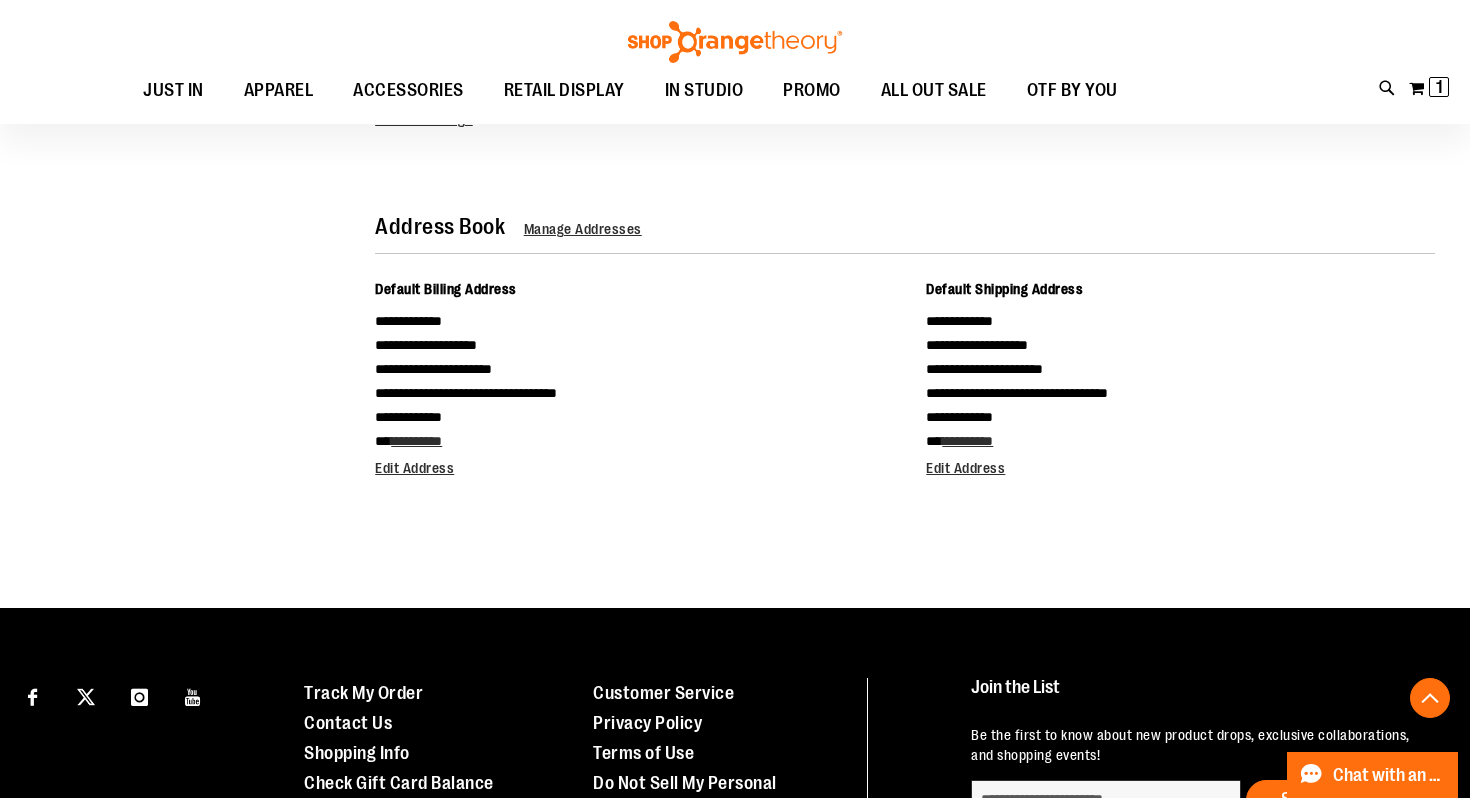 scroll, scrollTop: 0, scrollLeft: 0, axis: both 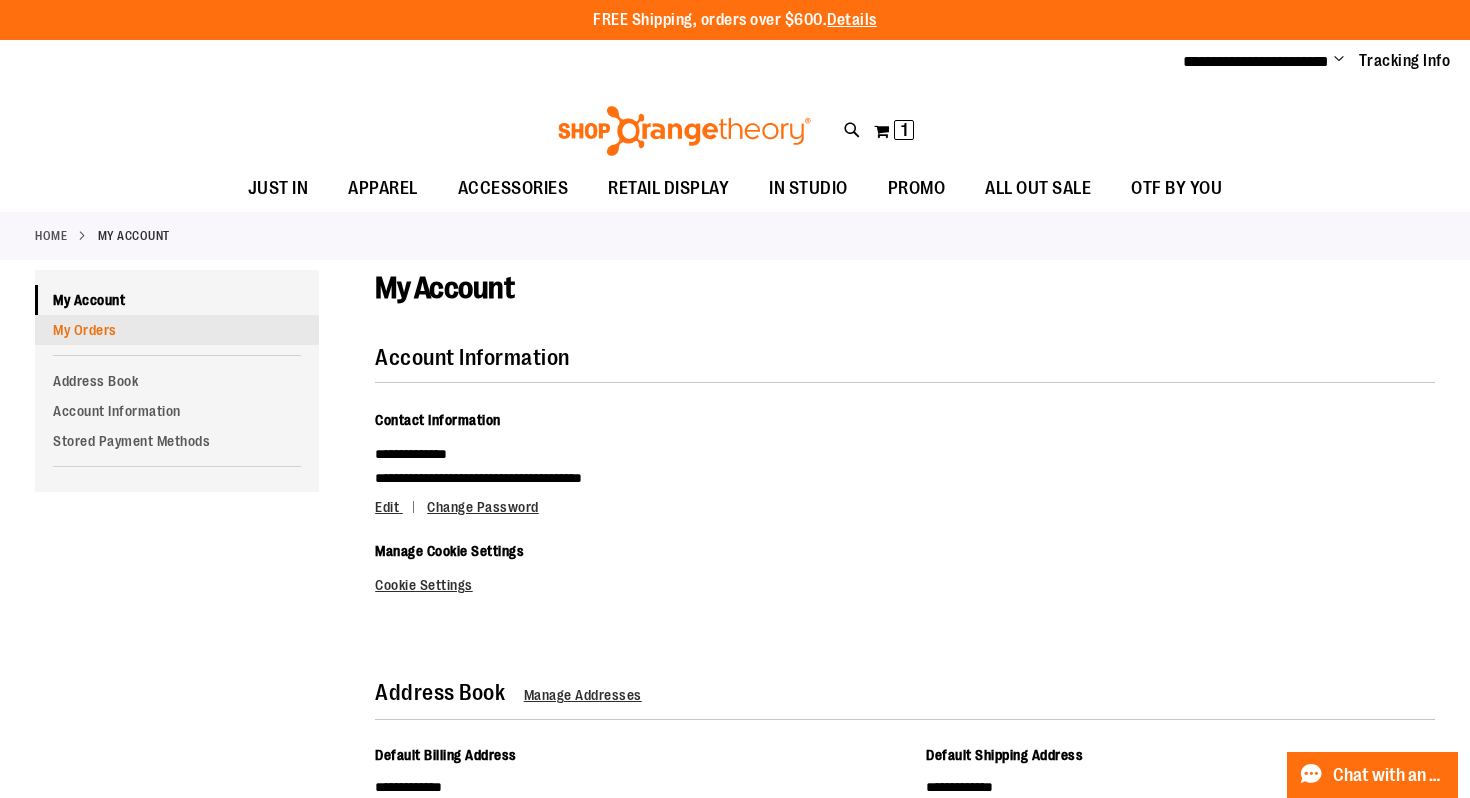 type on "**********" 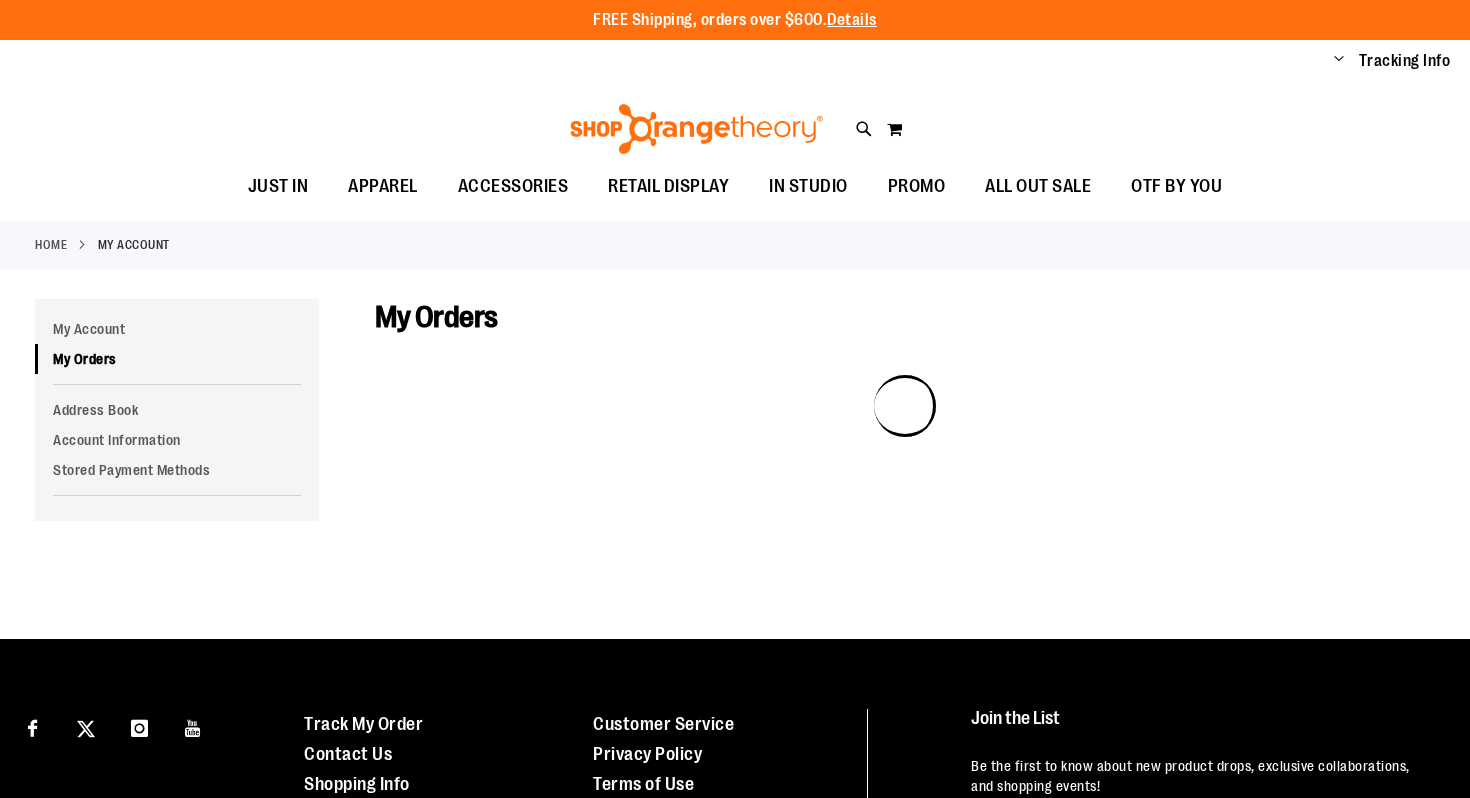 scroll, scrollTop: 0, scrollLeft: 0, axis: both 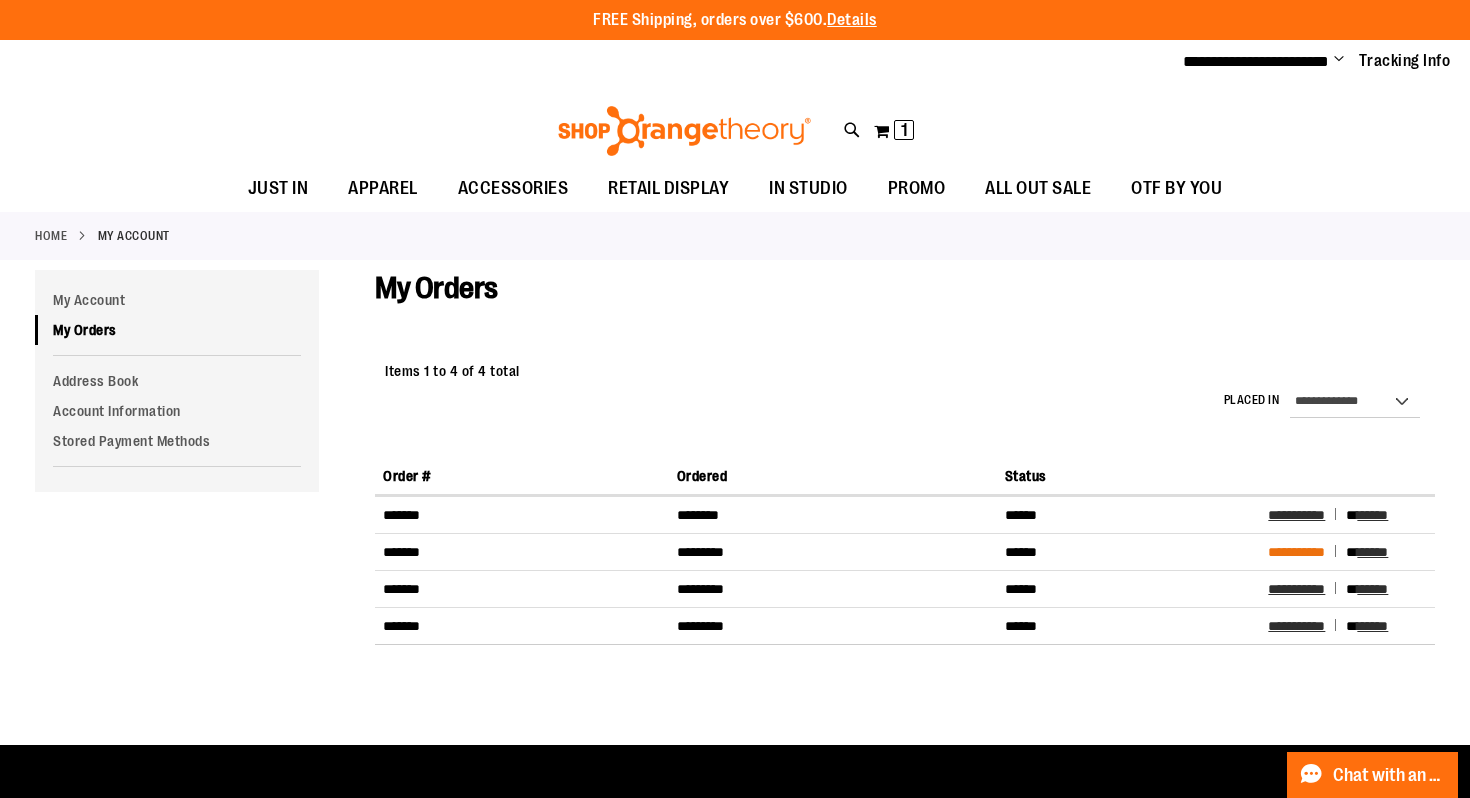 type on "**********" 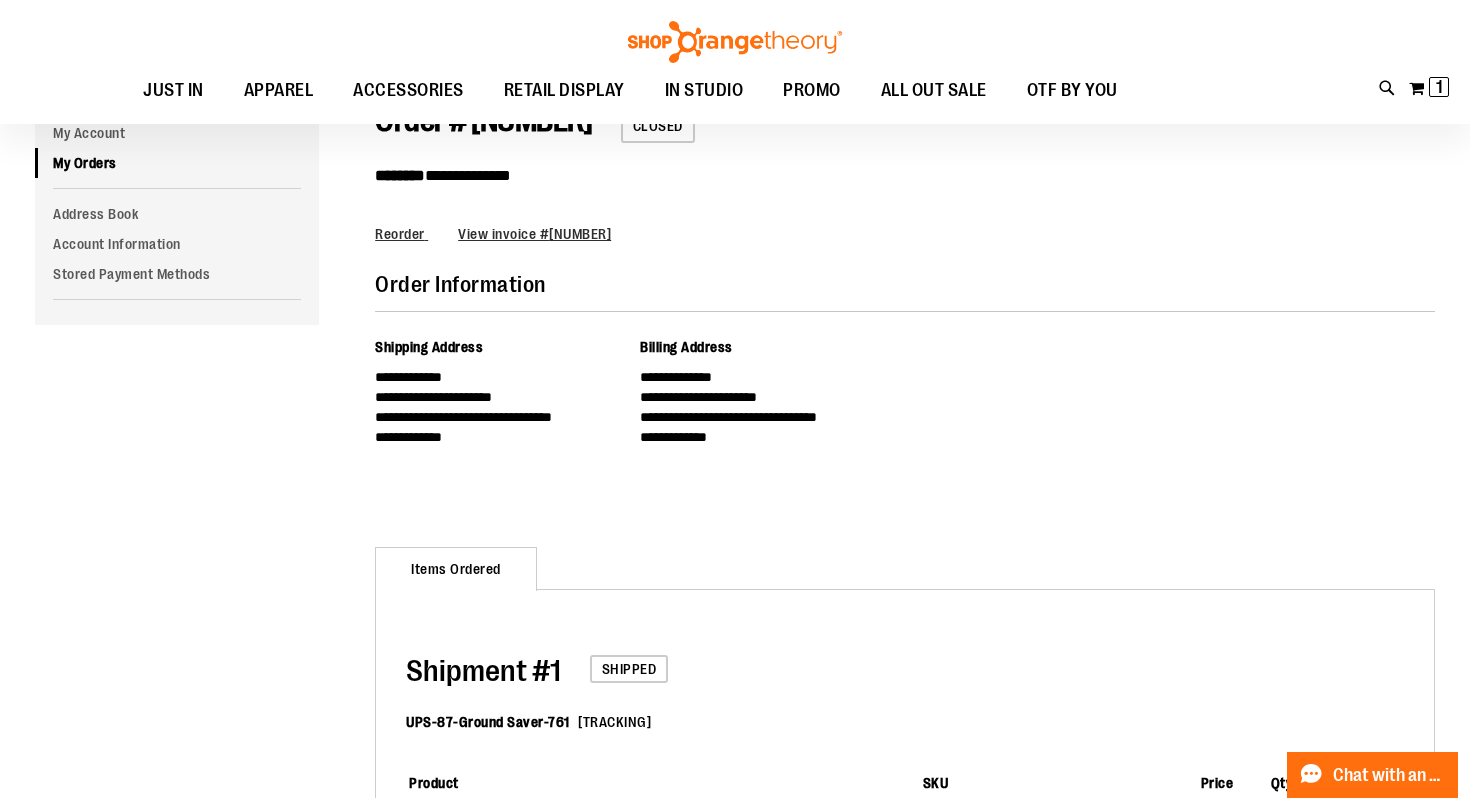 scroll, scrollTop: 0, scrollLeft: 0, axis: both 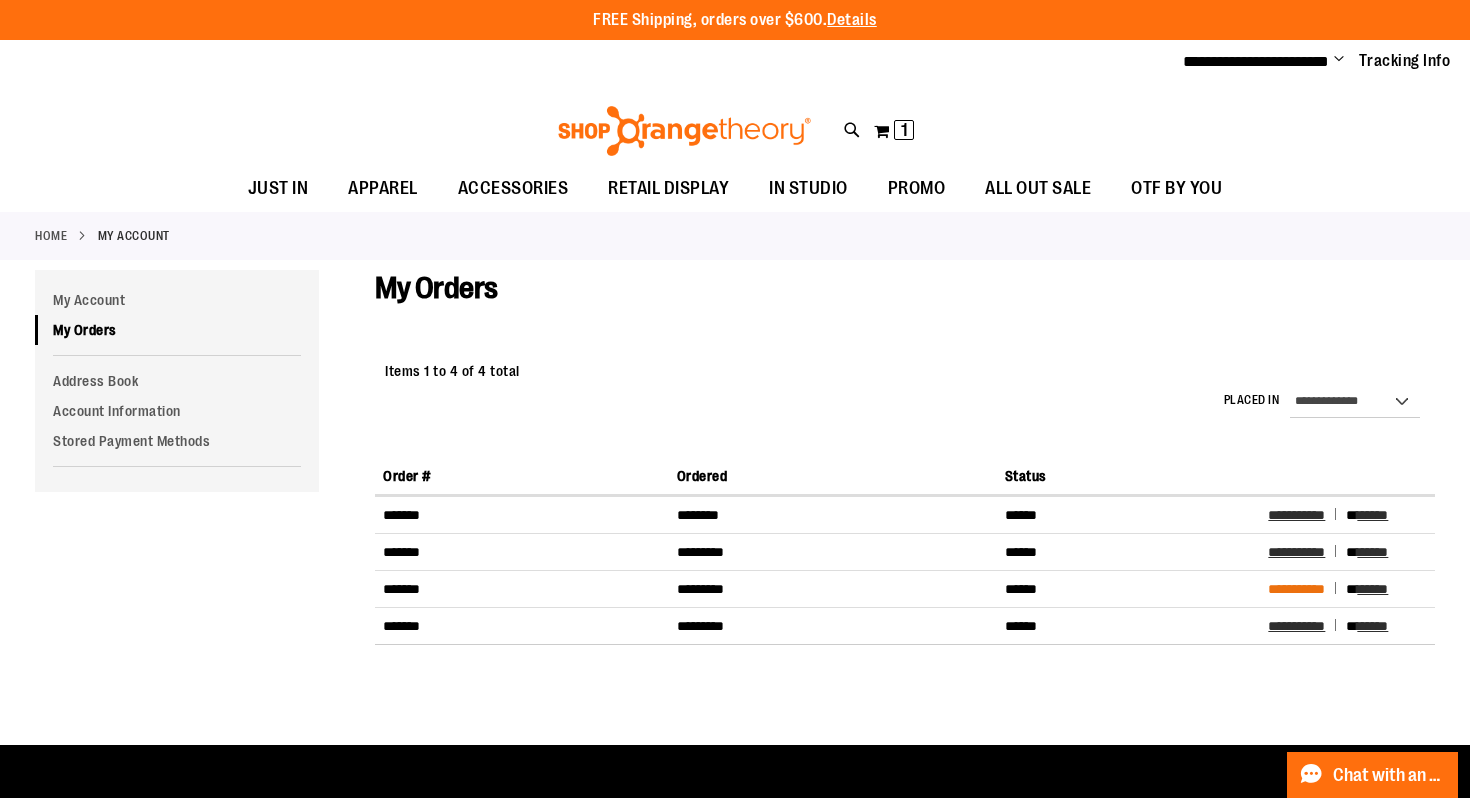 type on "**********" 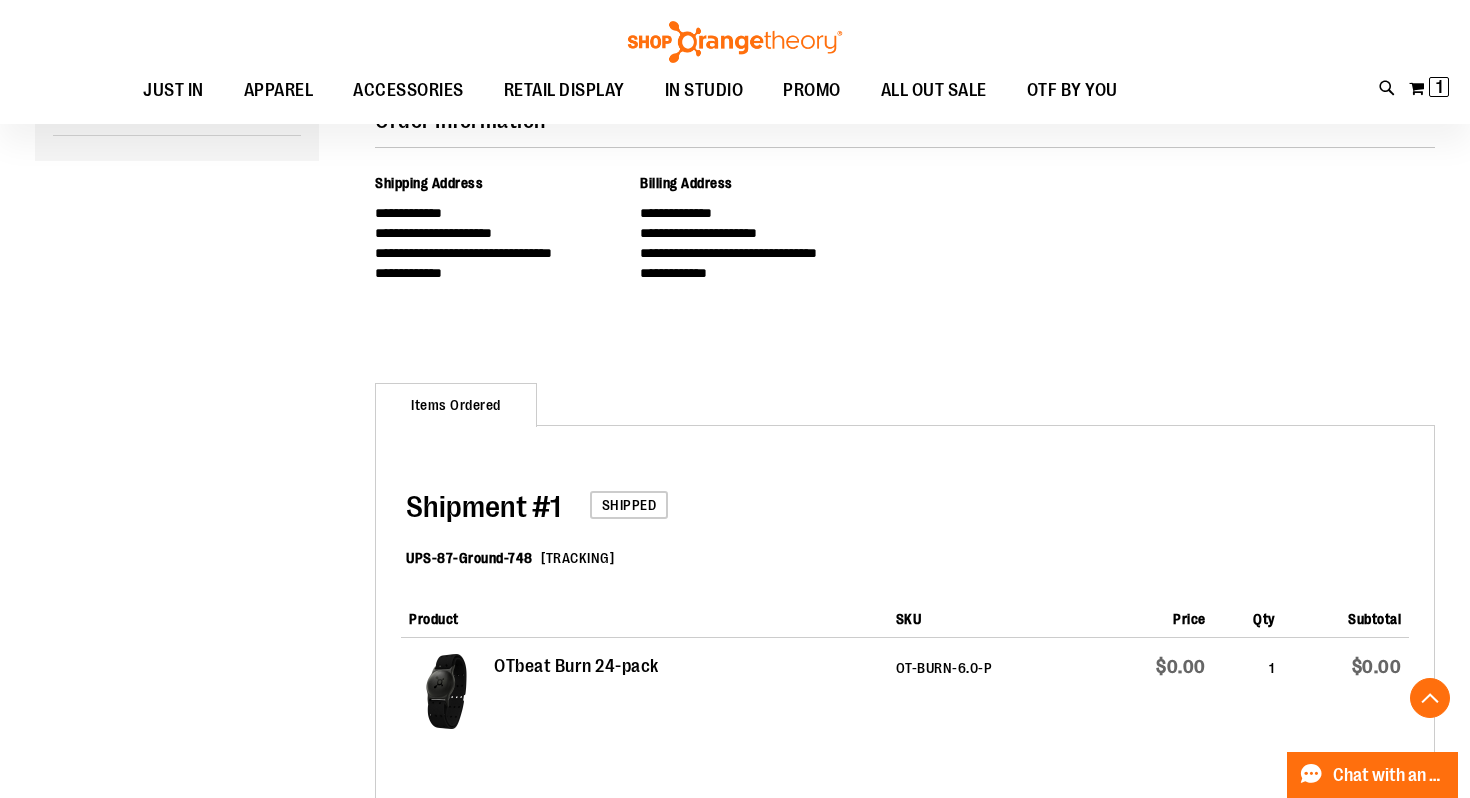 scroll, scrollTop: 0, scrollLeft: 0, axis: both 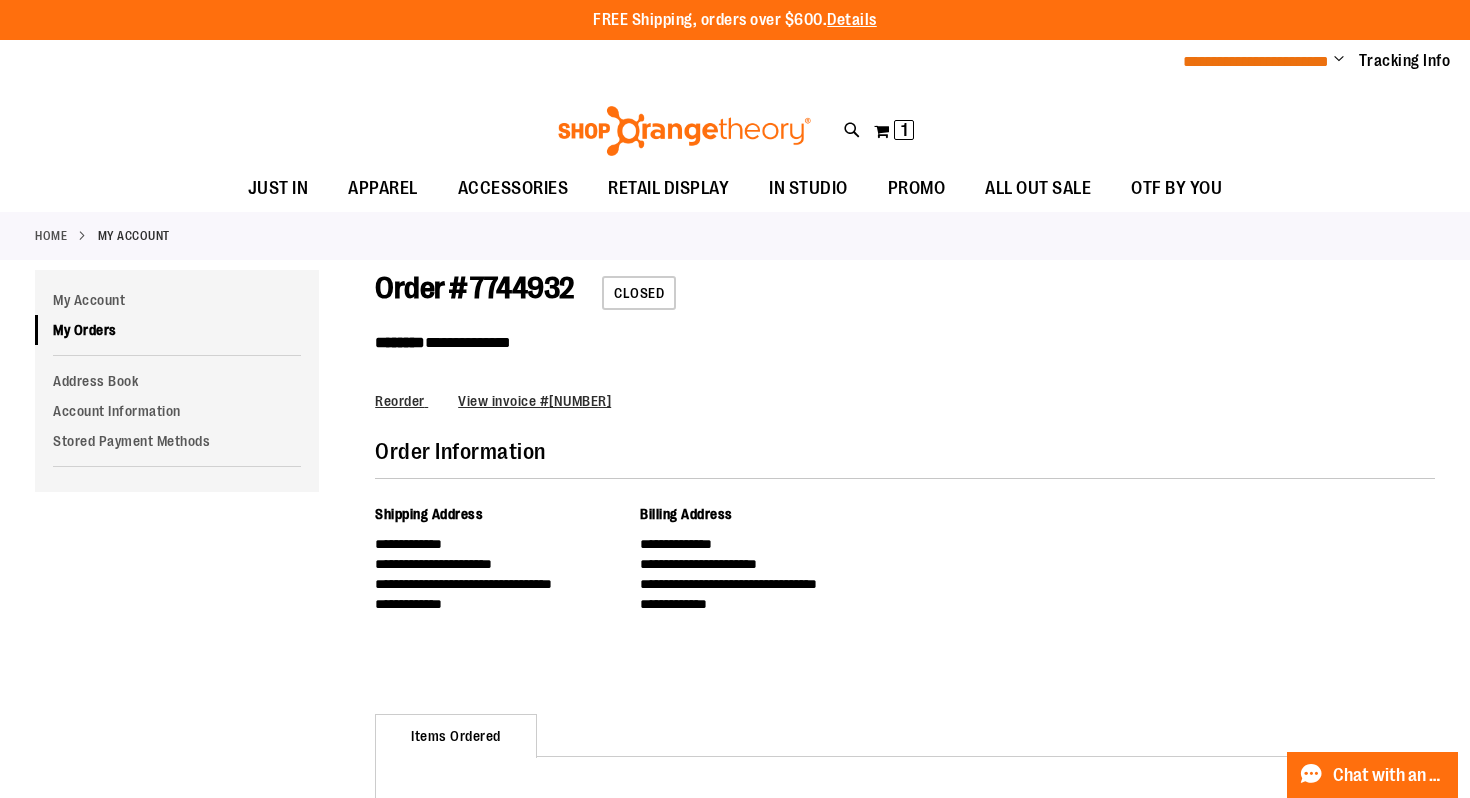 type on "**********" 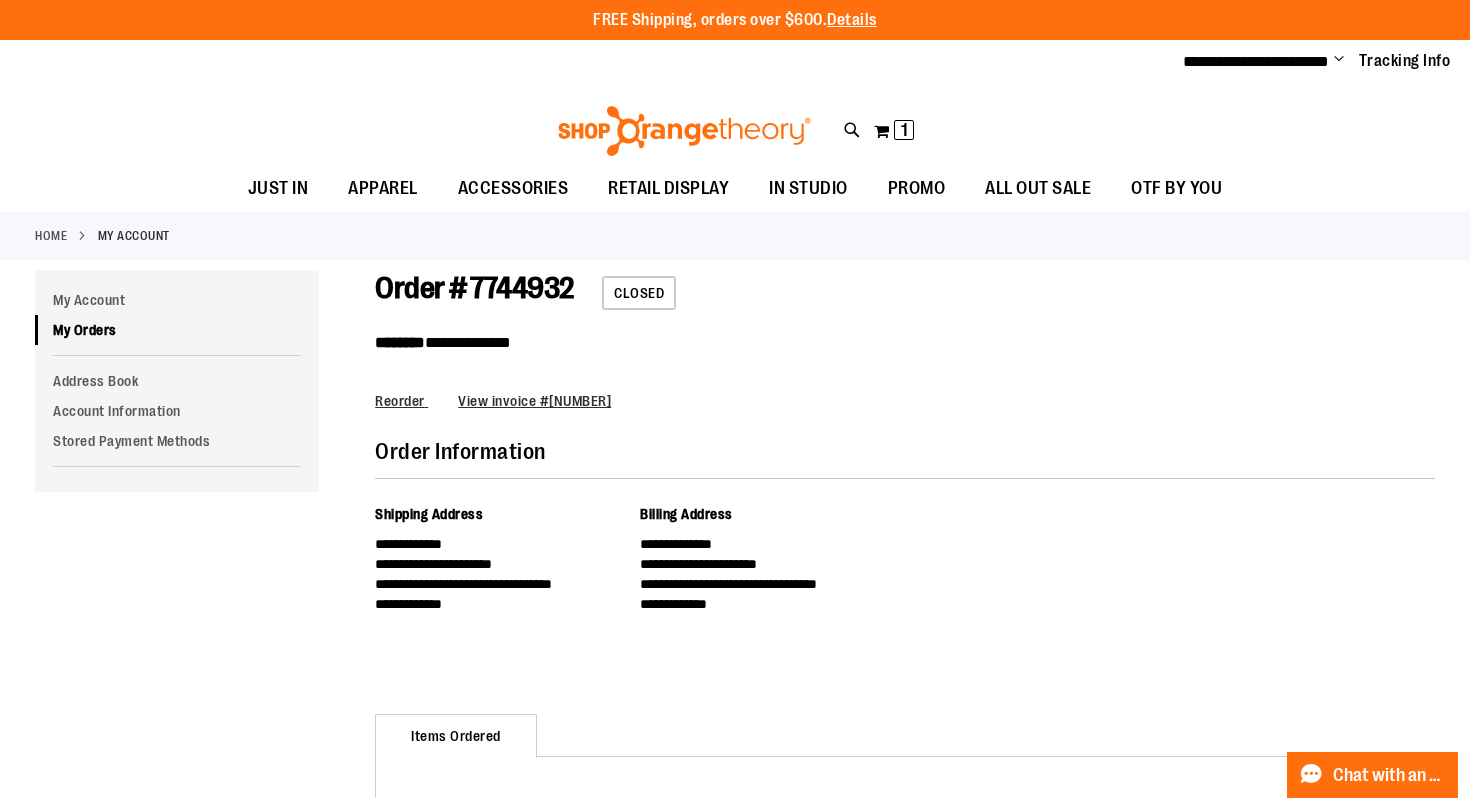 click on "**********" at bounding box center (1309, 62) 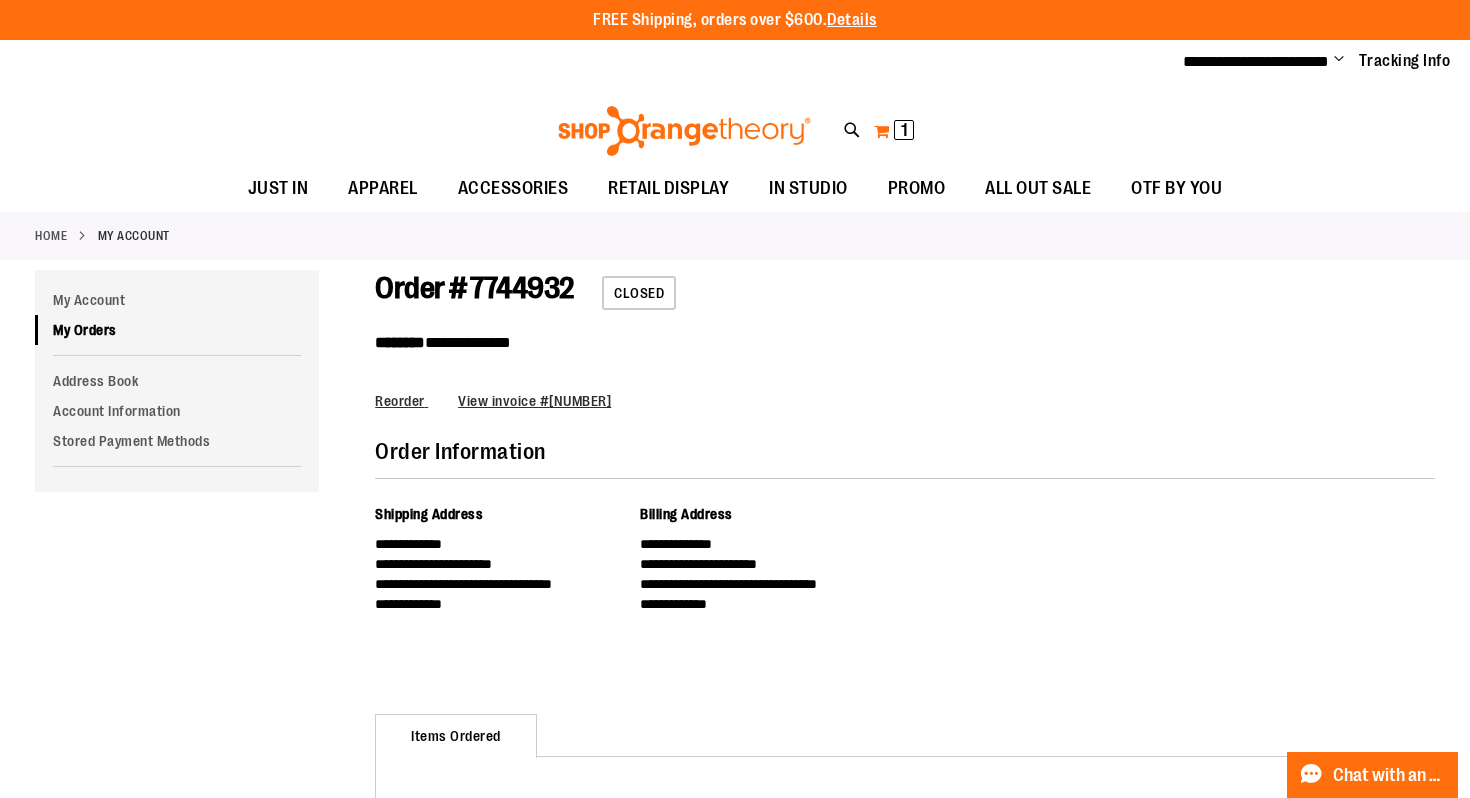 click on "My Cart
1
1
items" at bounding box center [894, 131] 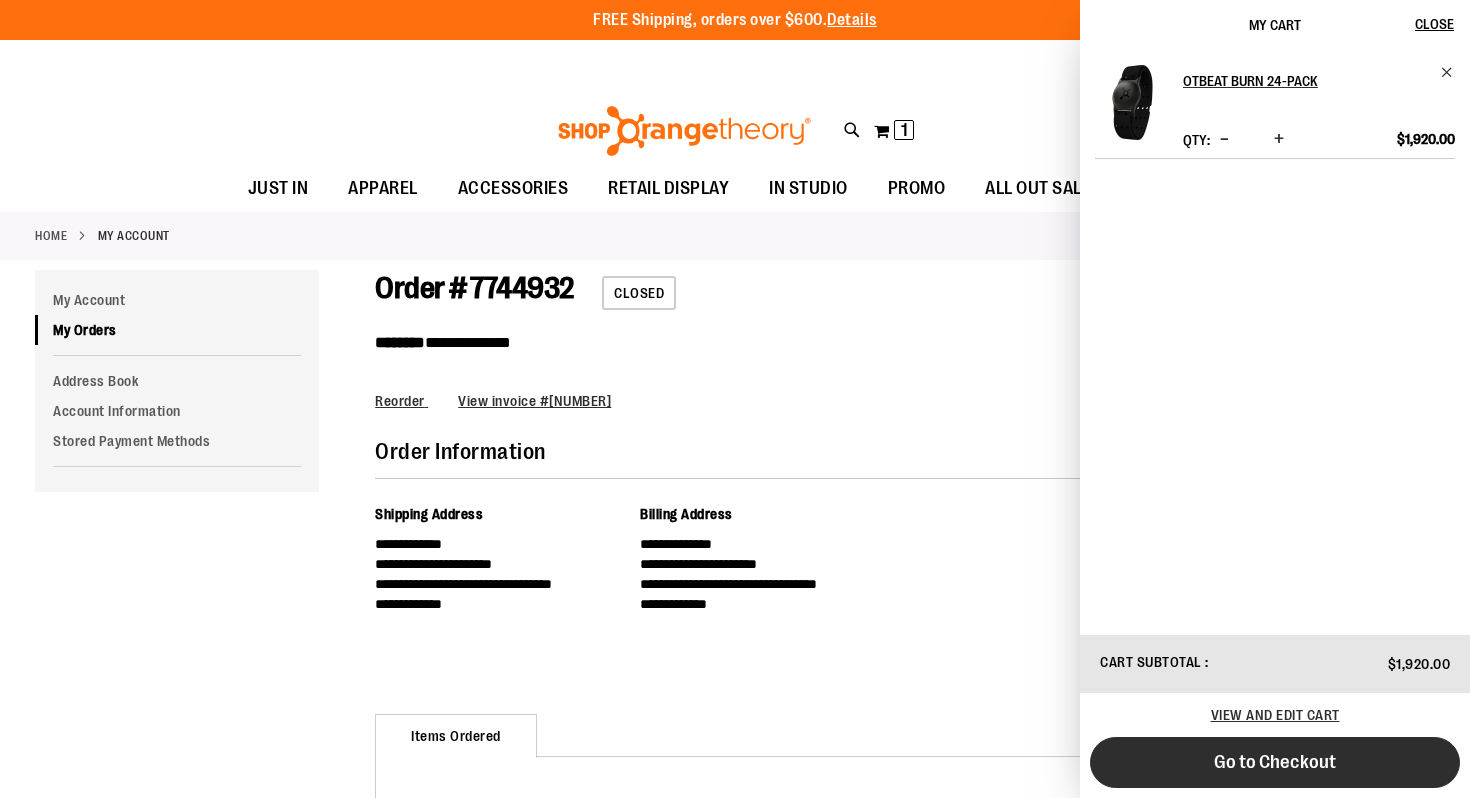 click on "Go to Checkout" at bounding box center (1275, 762) 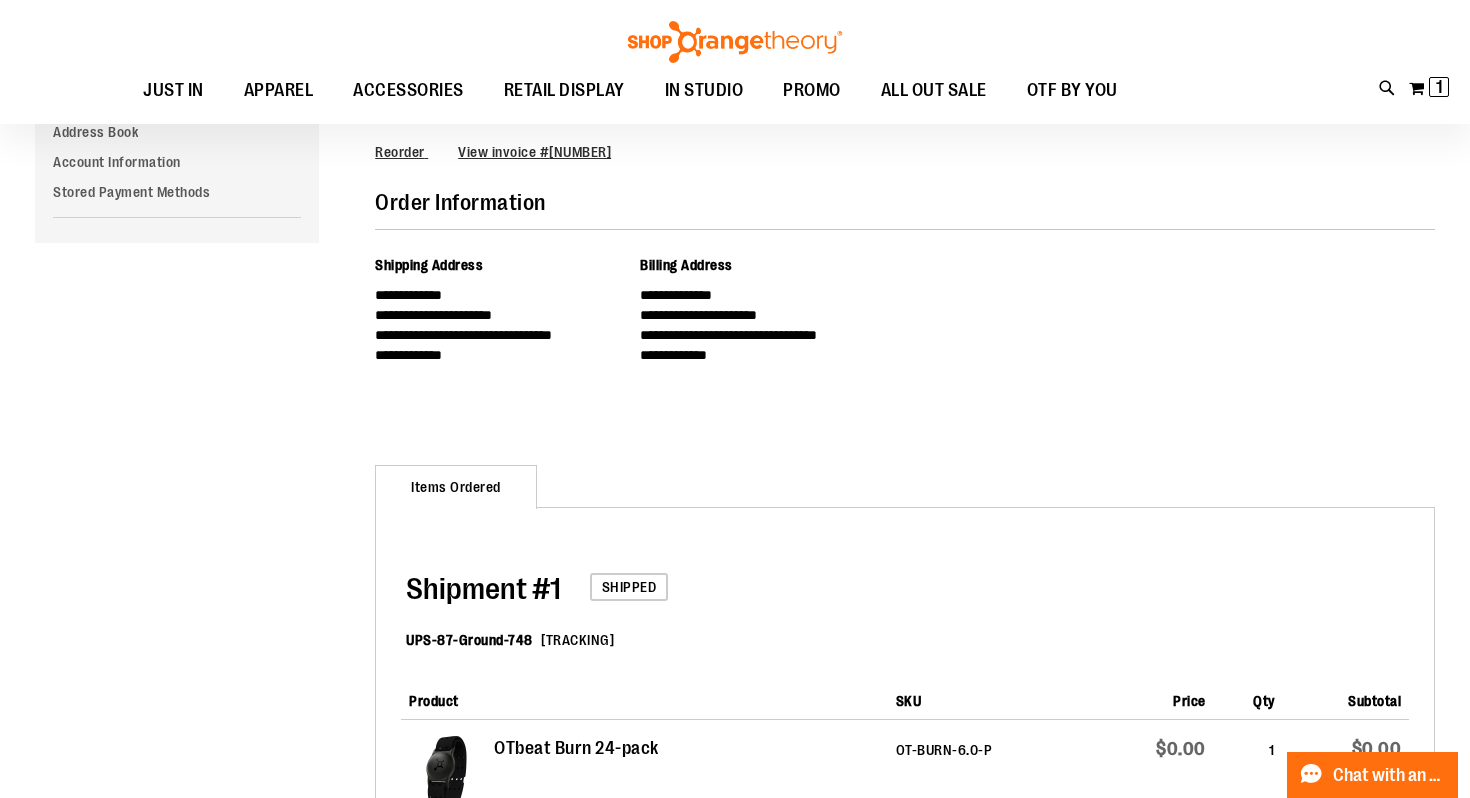 scroll, scrollTop: 0, scrollLeft: 0, axis: both 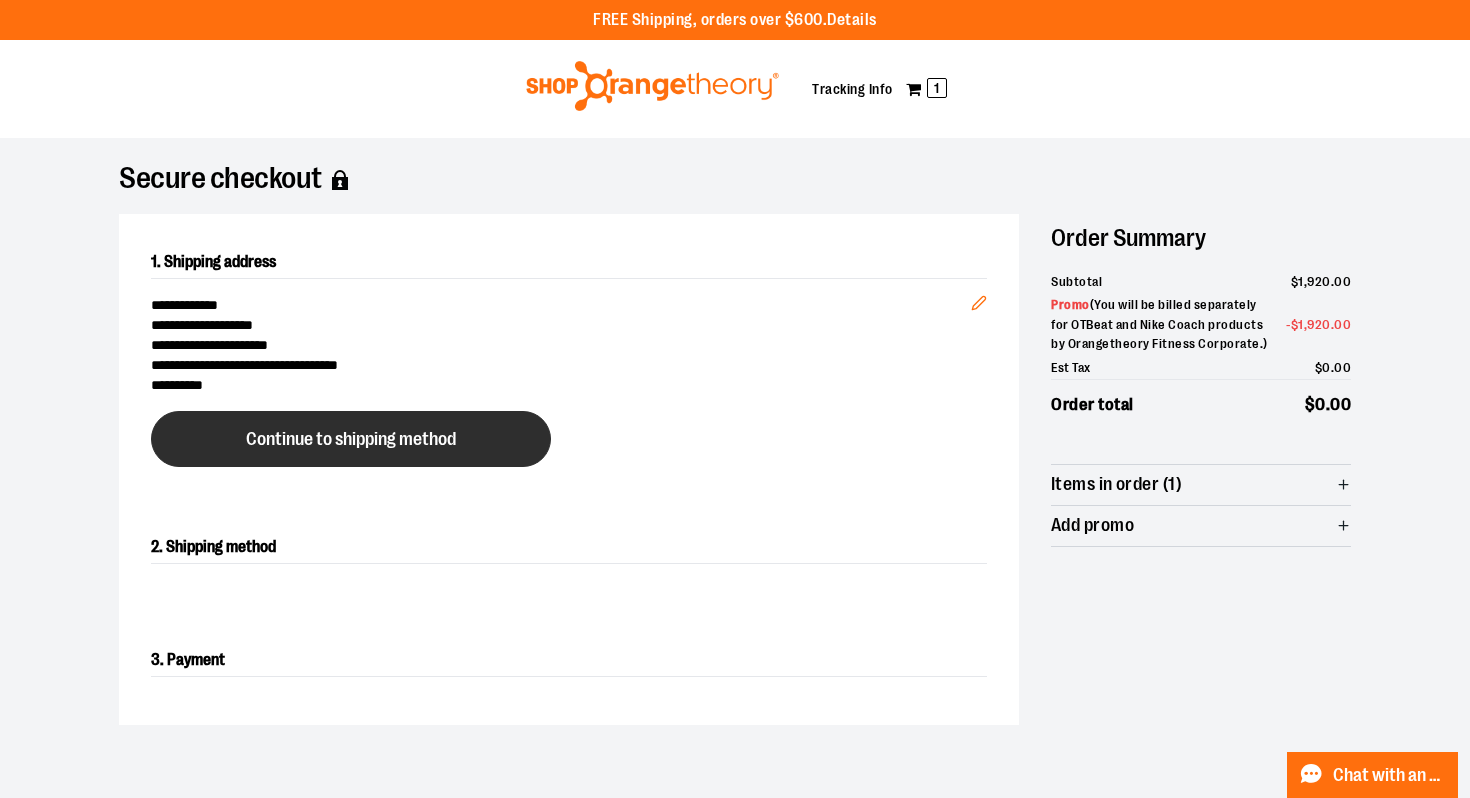 click on "Continue to shipping method" at bounding box center [351, 439] 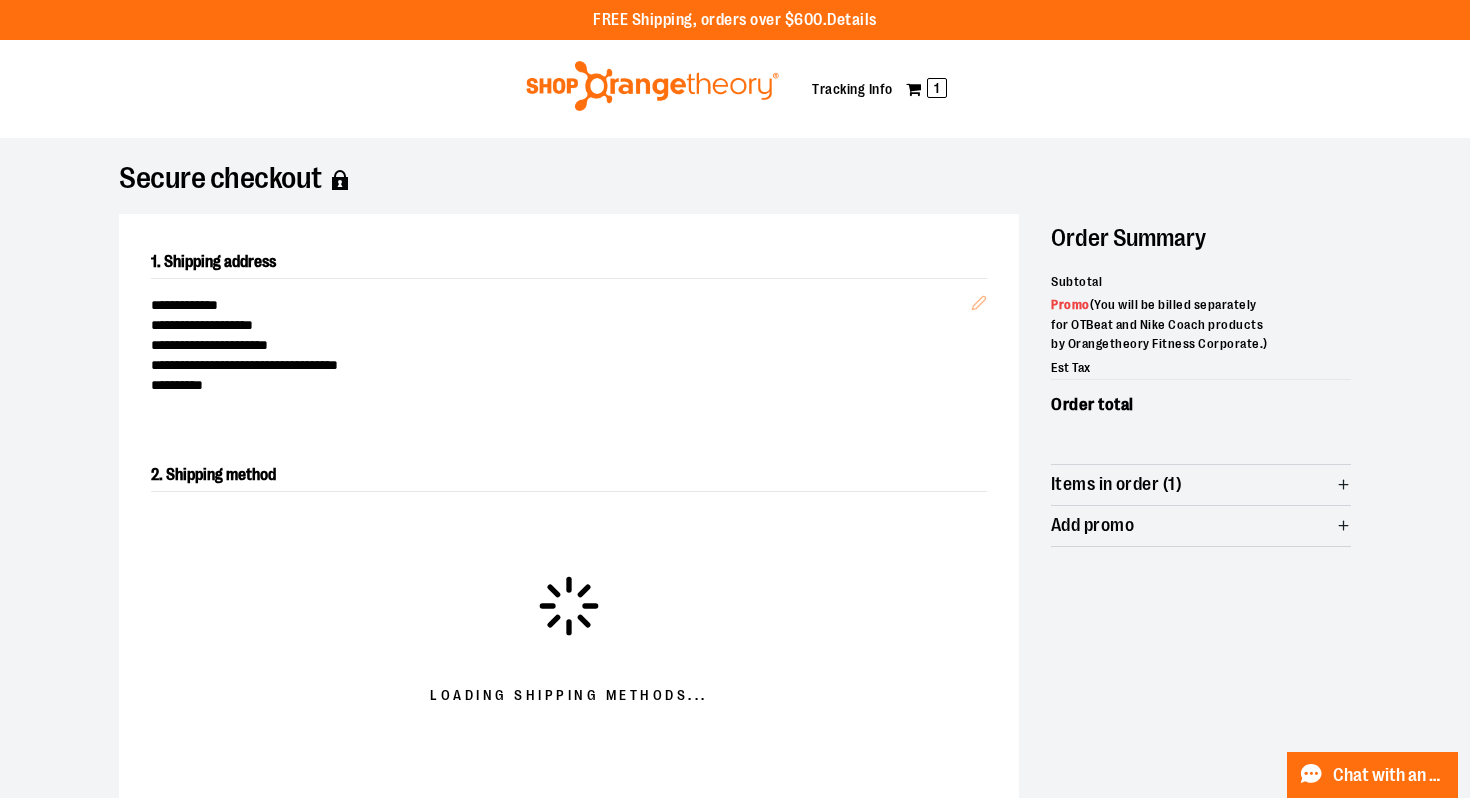 click on "Items in order (1)" at bounding box center [1116, 484] 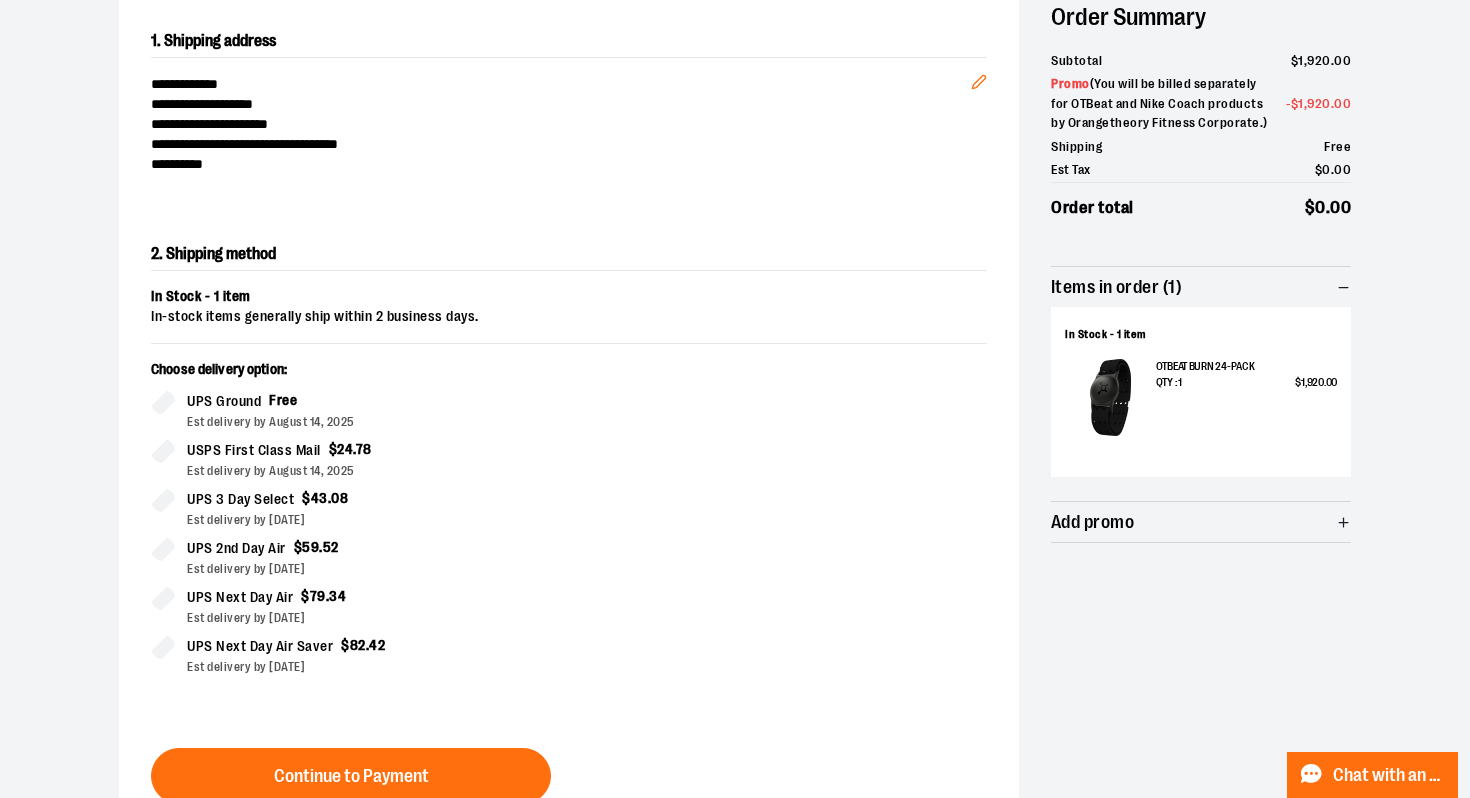 scroll, scrollTop: 341, scrollLeft: 0, axis: vertical 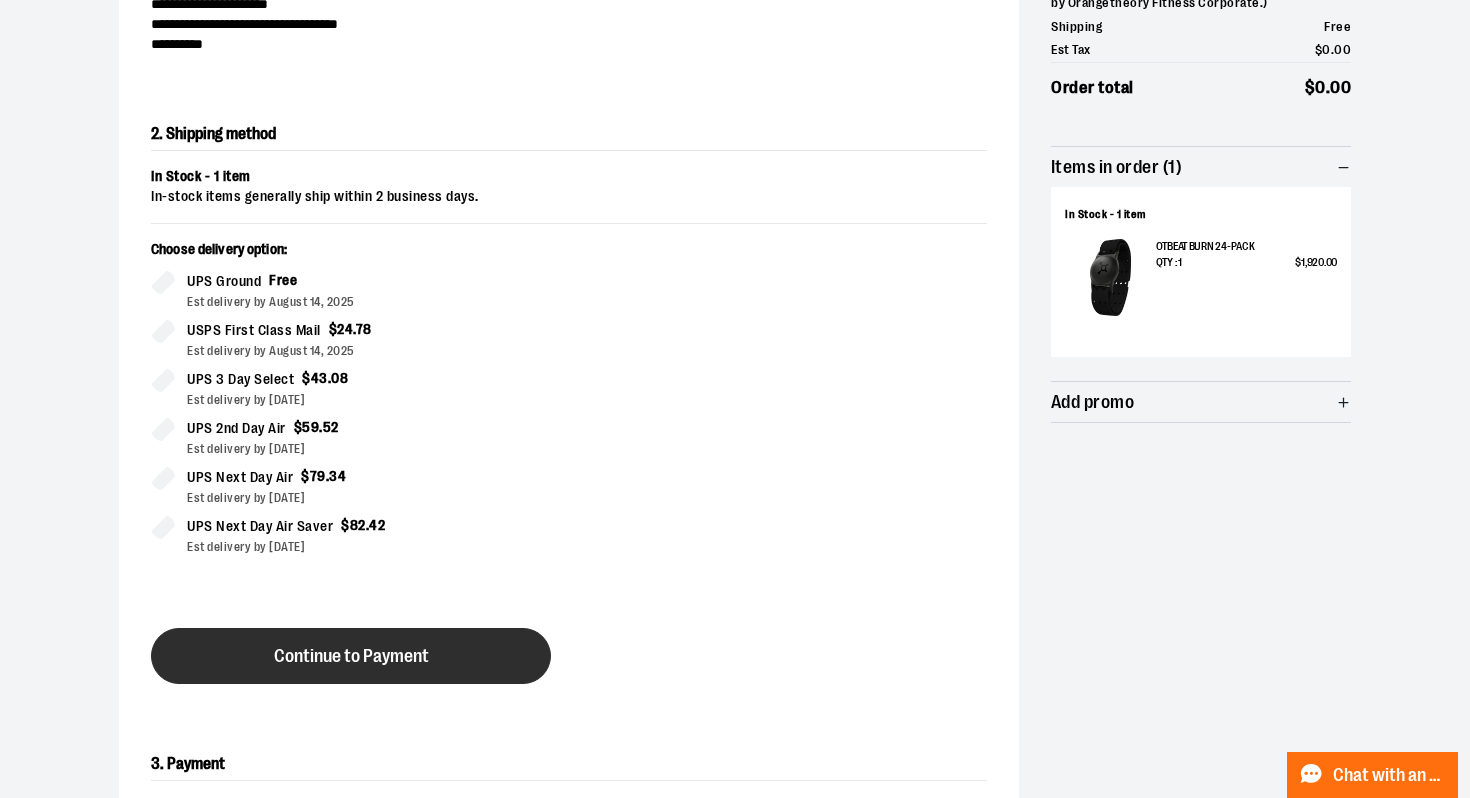 click on "Continue to Payment" at bounding box center (351, 656) 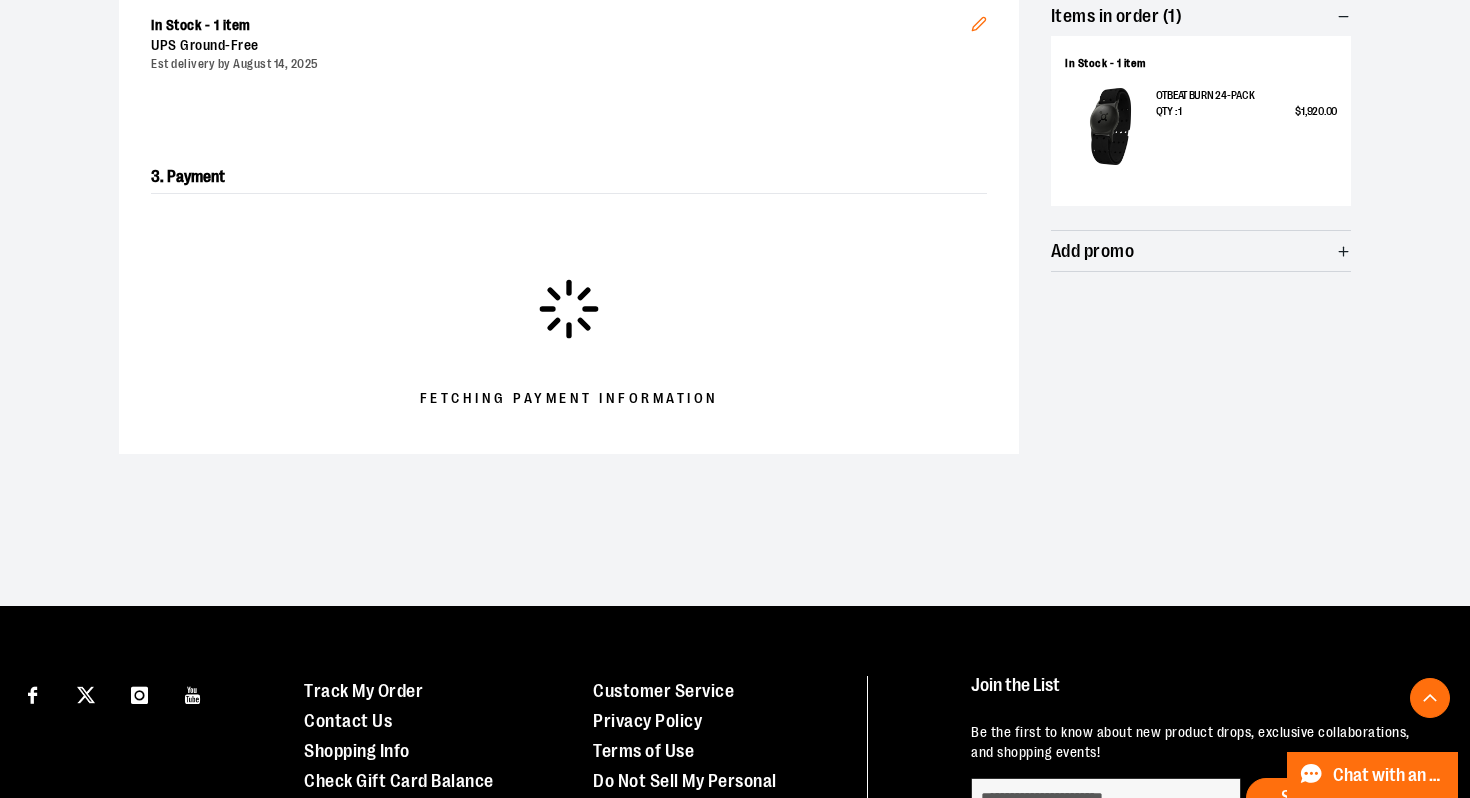 scroll, scrollTop: 527, scrollLeft: 0, axis: vertical 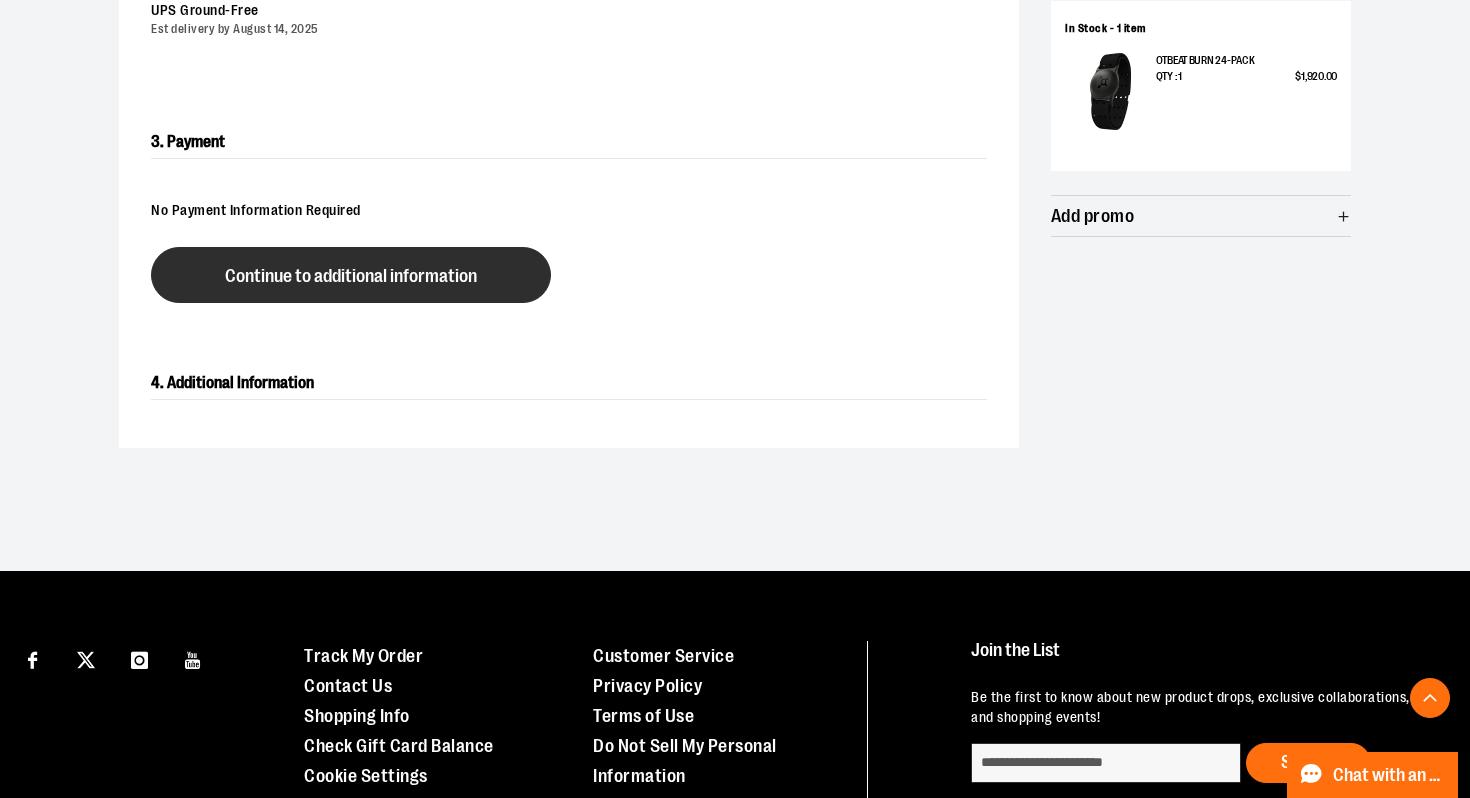 click on "Continue to additional information" at bounding box center (351, 275) 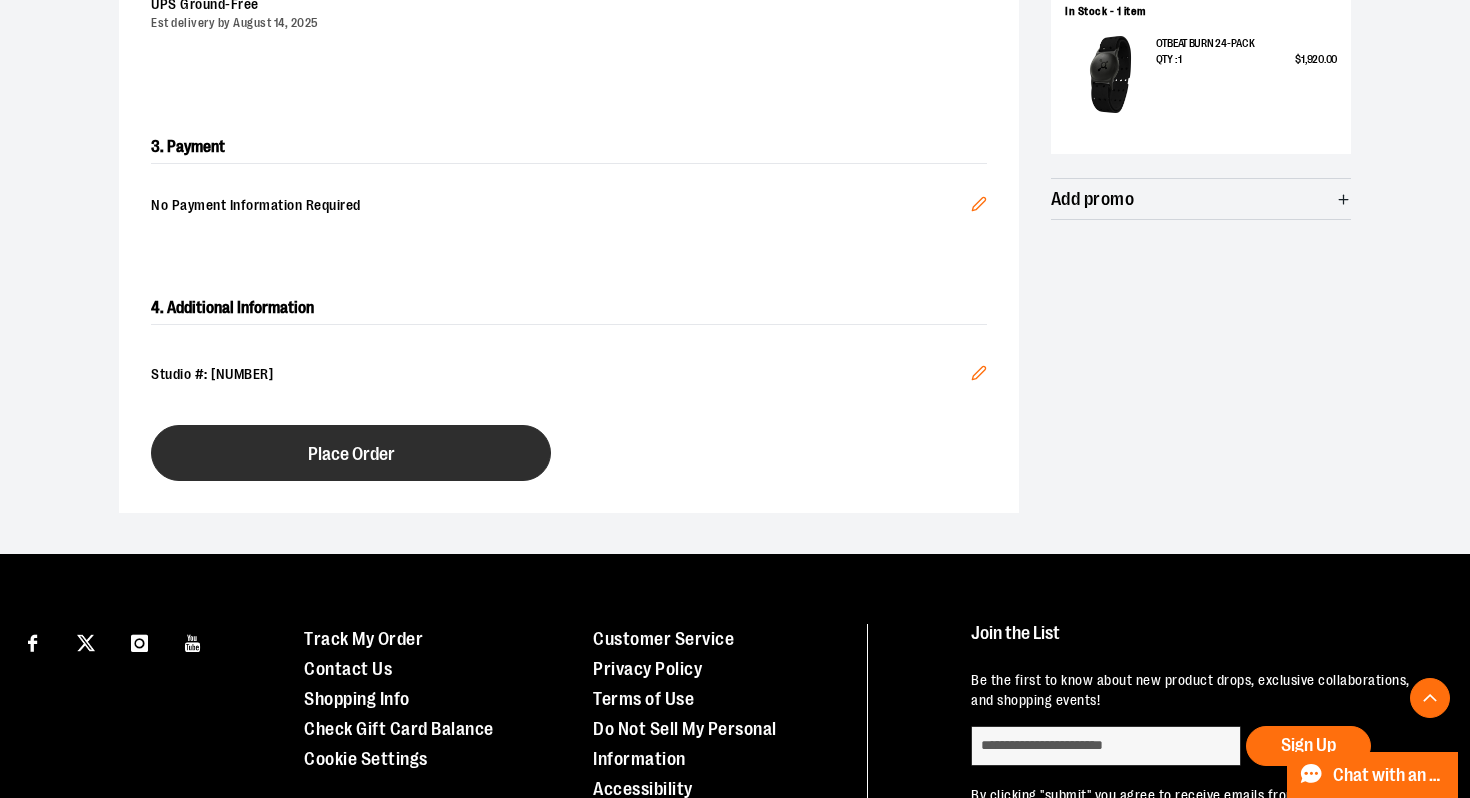 click on "Place Order" at bounding box center [351, 454] 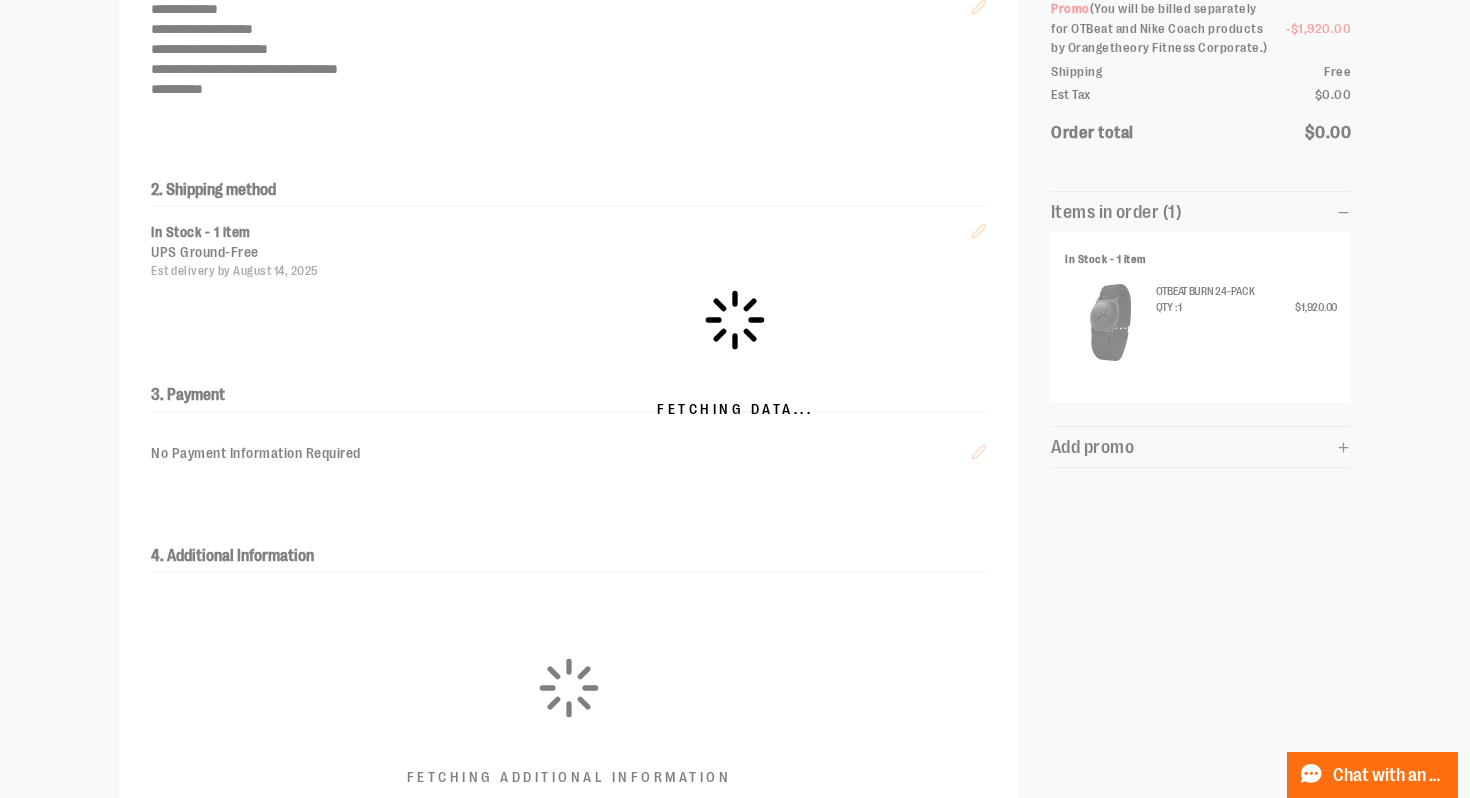 scroll, scrollTop: 0, scrollLeft: 0, axis: both 